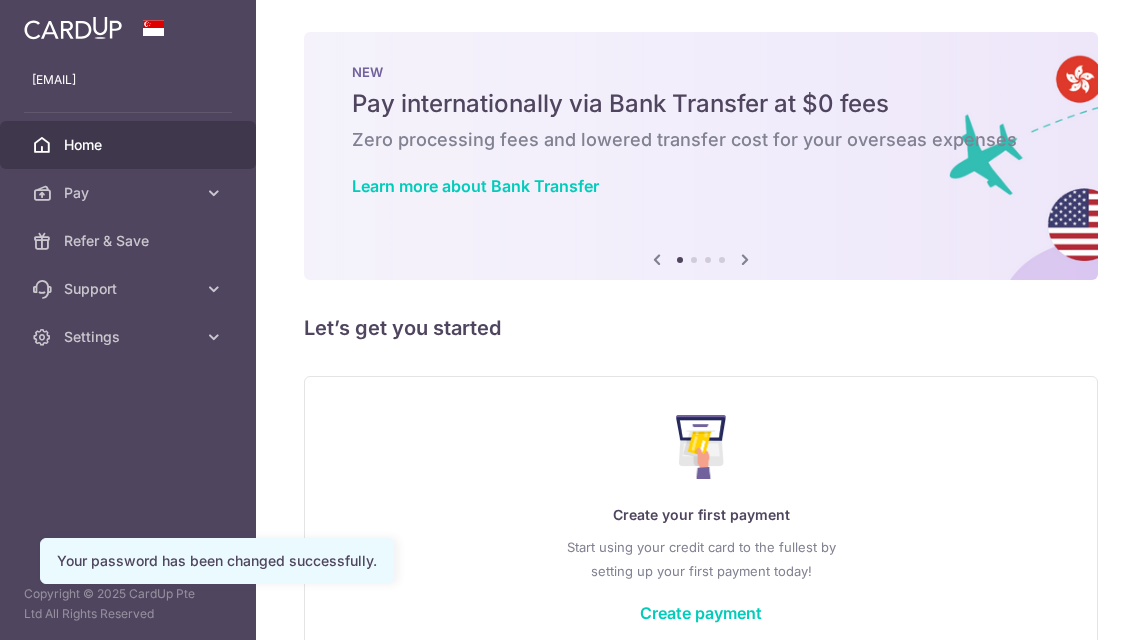 scroll, scrollTop: 0, scrollLeft: 0, axis: both 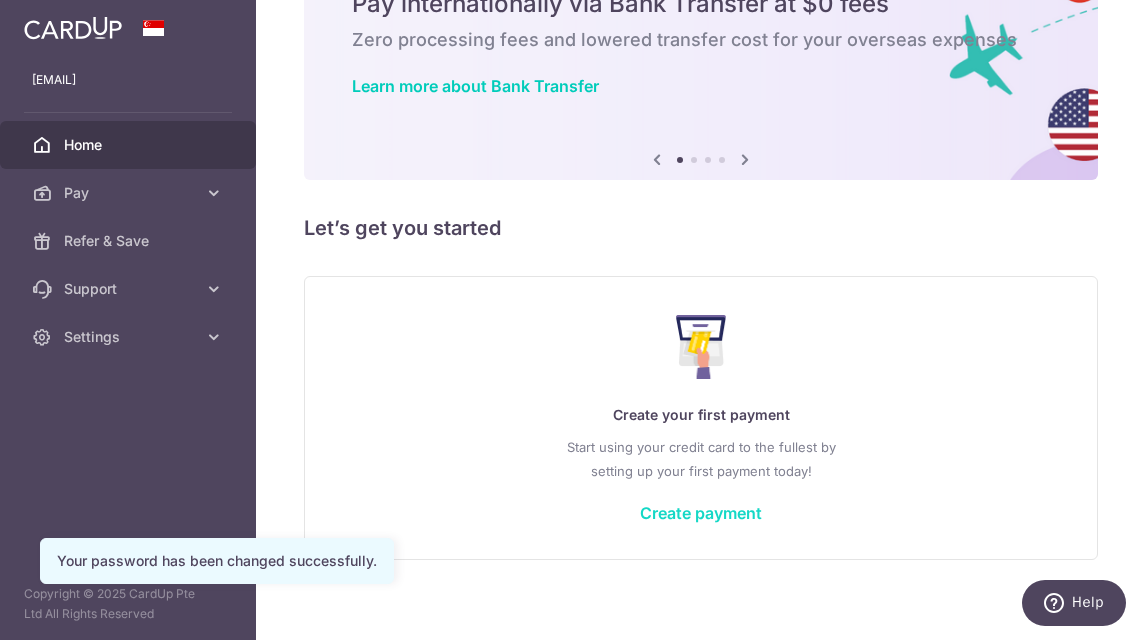 click on "Create payment" at bounding box center [701, 513] 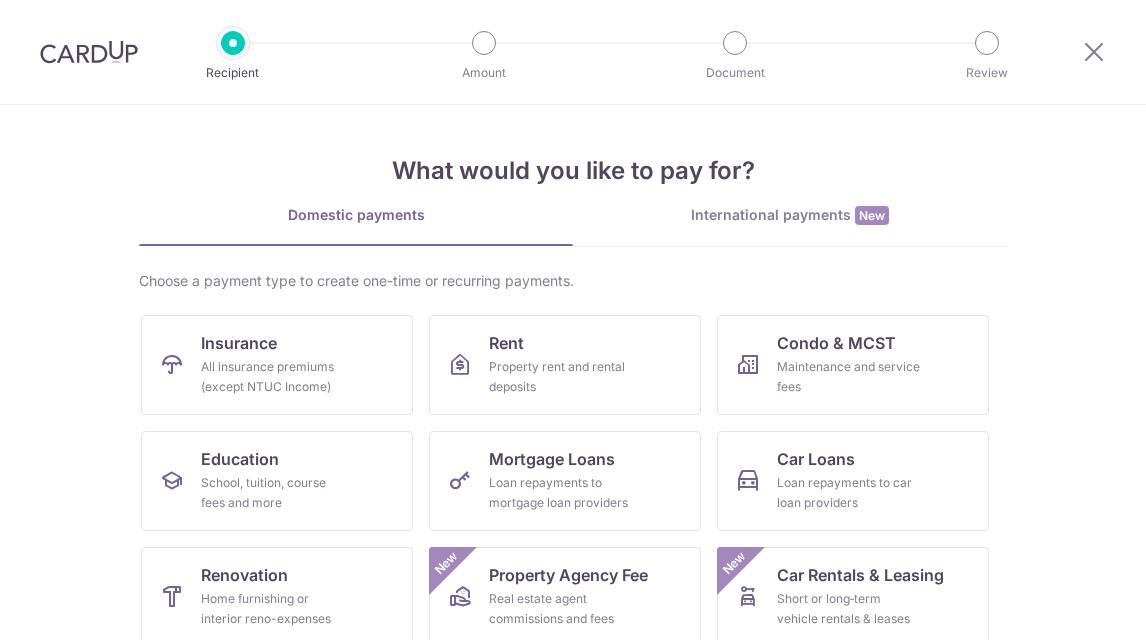 scroll, scrollTop: 0, scrollLeft: 0, axis: both 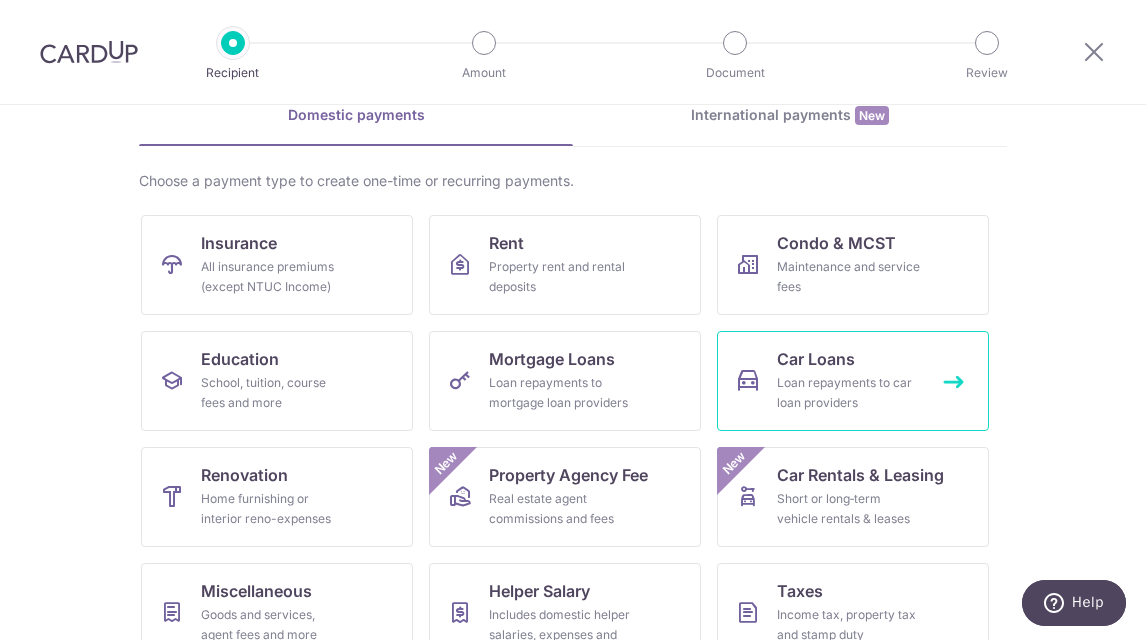click on "Loan repayments to car loan providers" at bounding box center [849, 393] 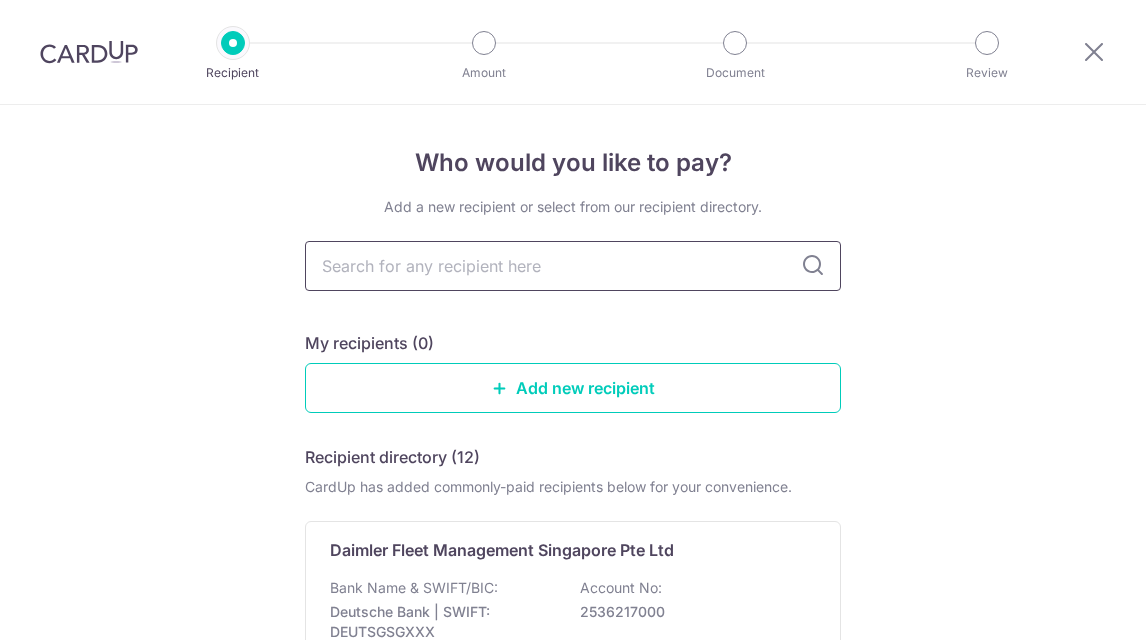 scroll, scrollTop: 0, scrollLeft: 0, axis: both 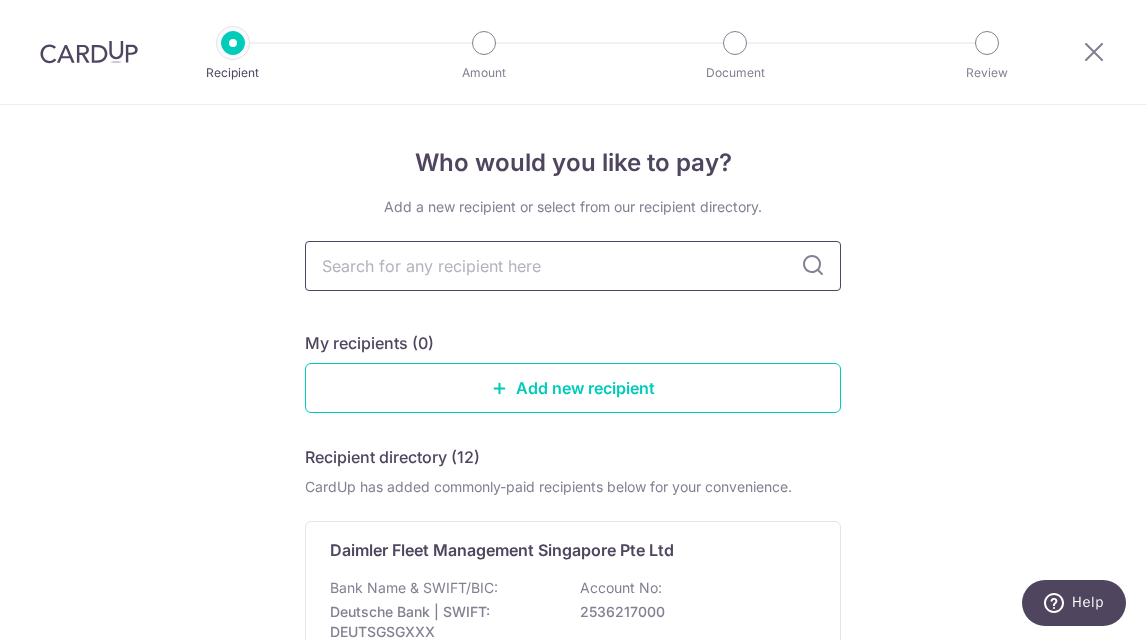 click at bounding box center (573, 266) 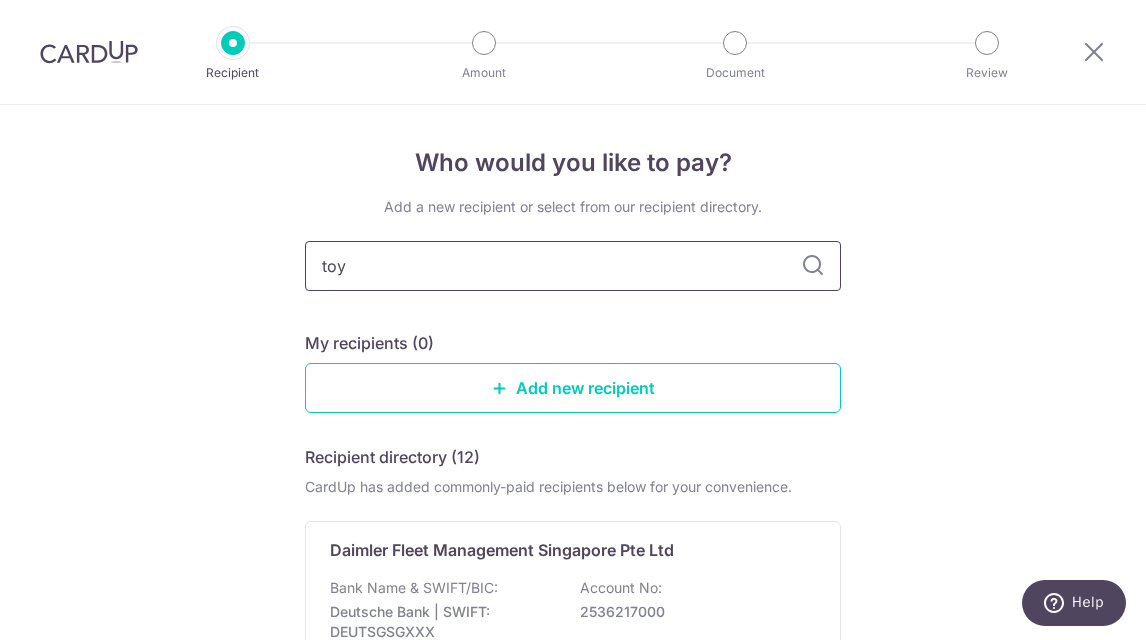 type on "toyo" 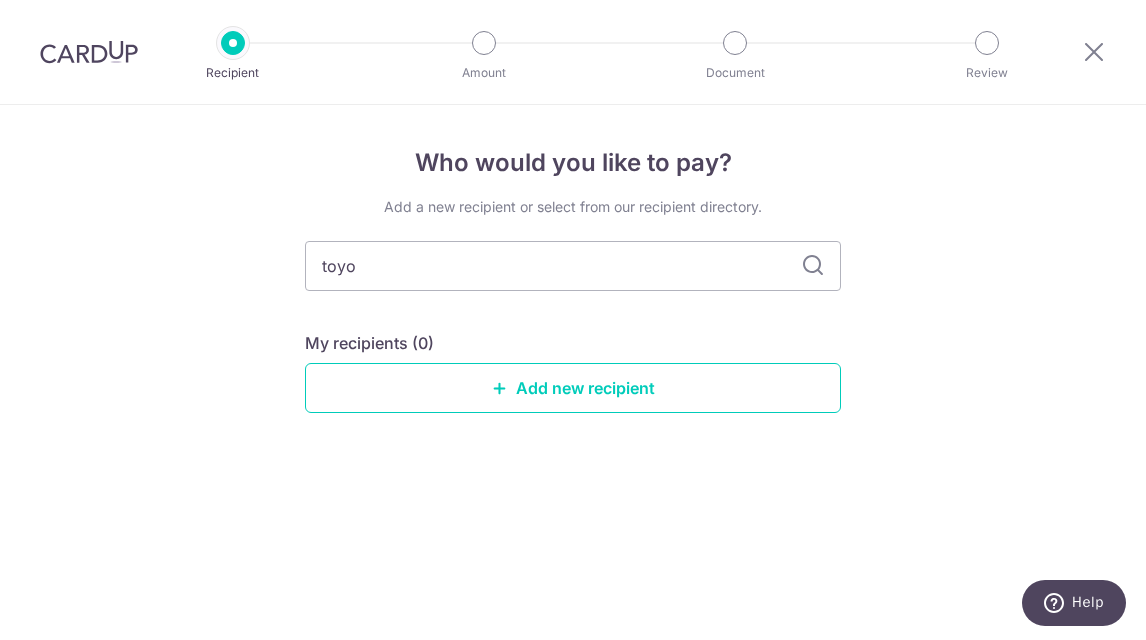drag, startPoint x: 450, startPoint y: 262, endPoint x: 269, endPoint y: 265, distance: 181.02486 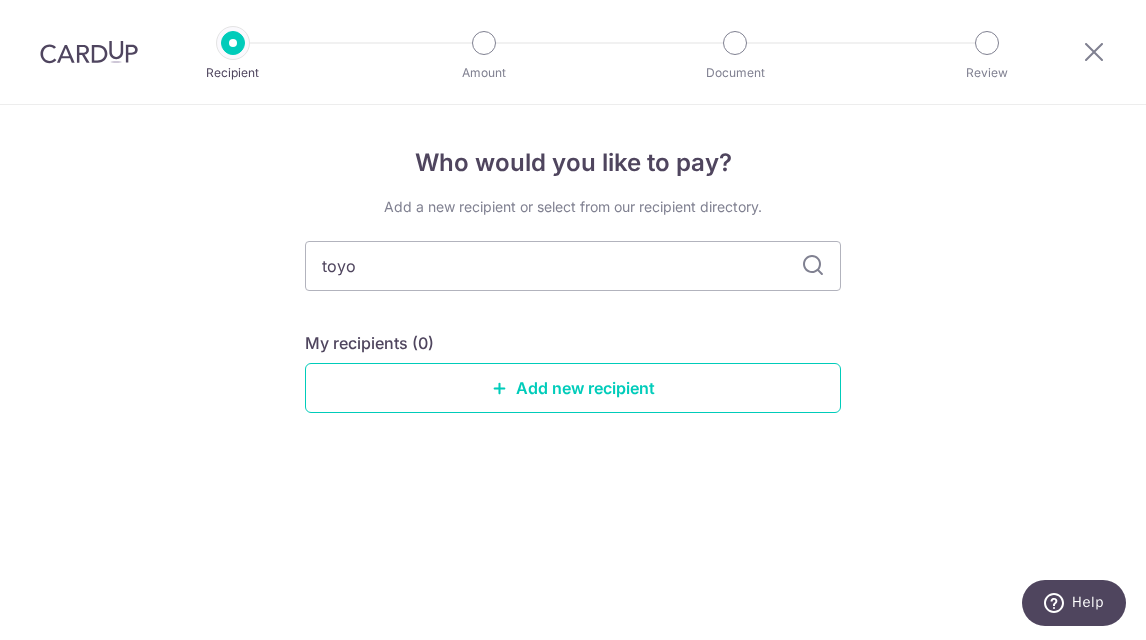 click on "Who would you like to pay?
Add a new recipient or select from our recipient directory.
toyo
My recipients (0)
Add new recipient" at bounding box center [573, 372] 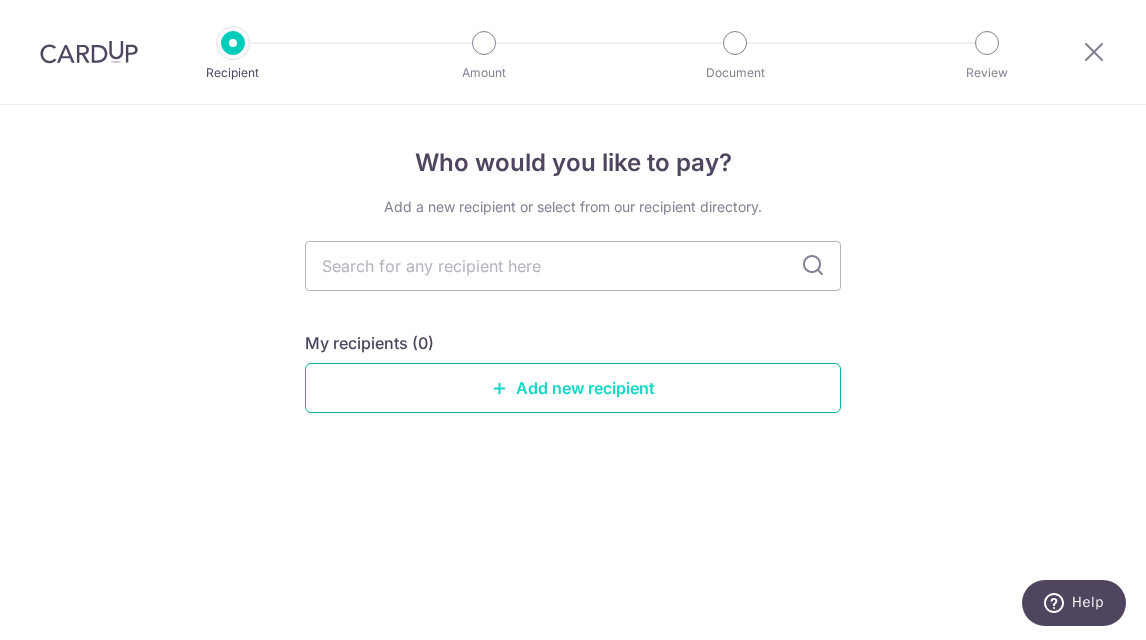 type 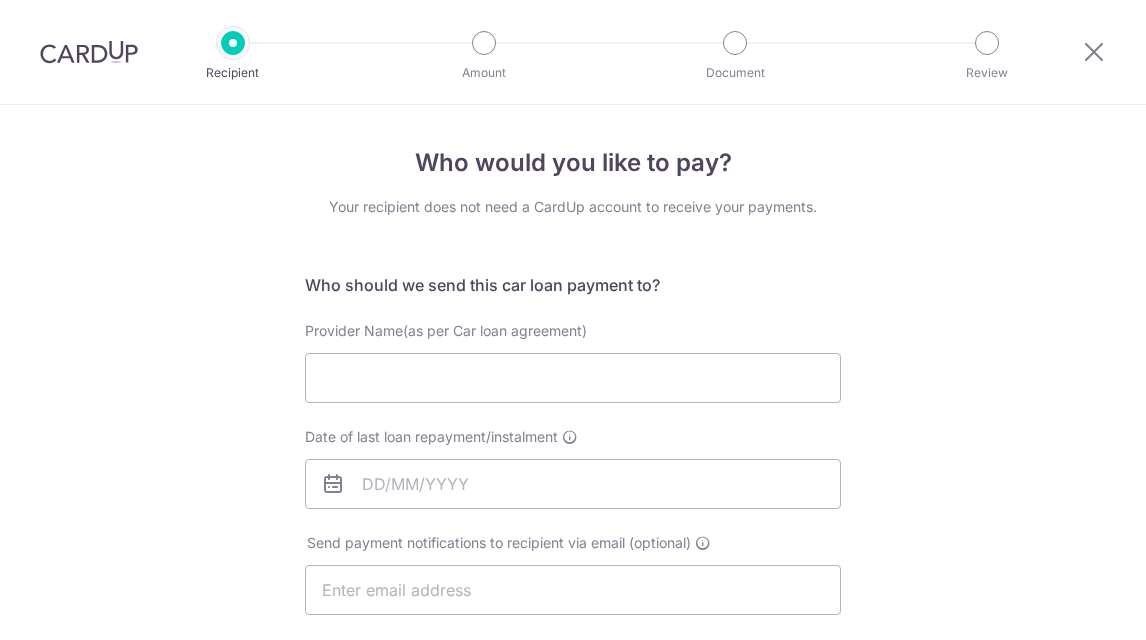 scroll, scrollTop: 0, scrollLeft: 0, axis: both 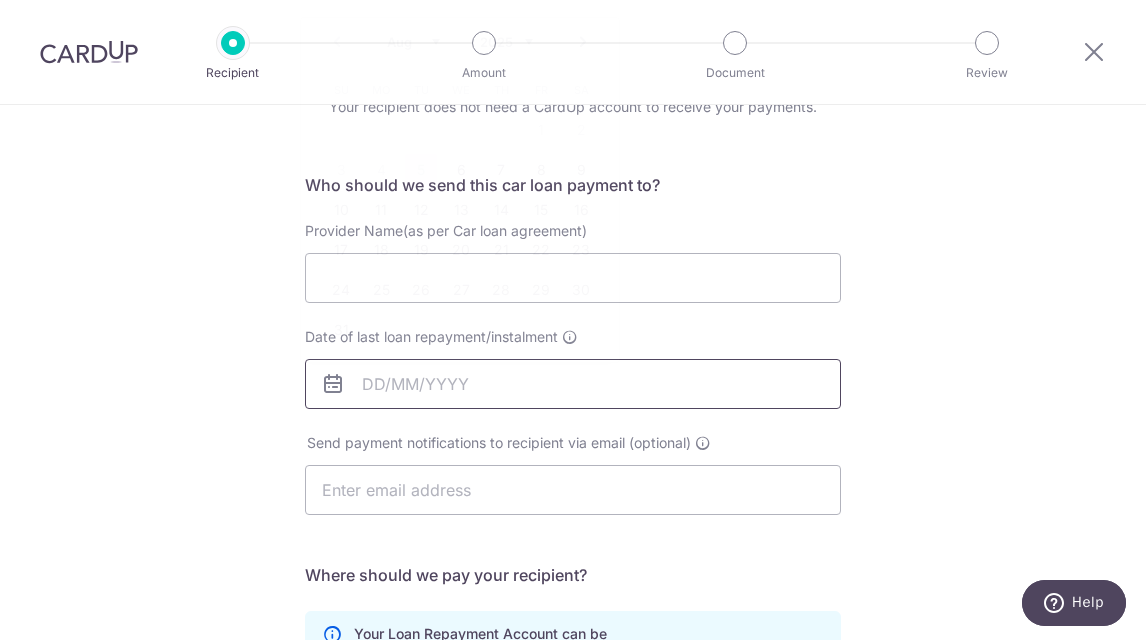 click on "Date of last loan repayment/instalment" at bounding box center (573, 384) 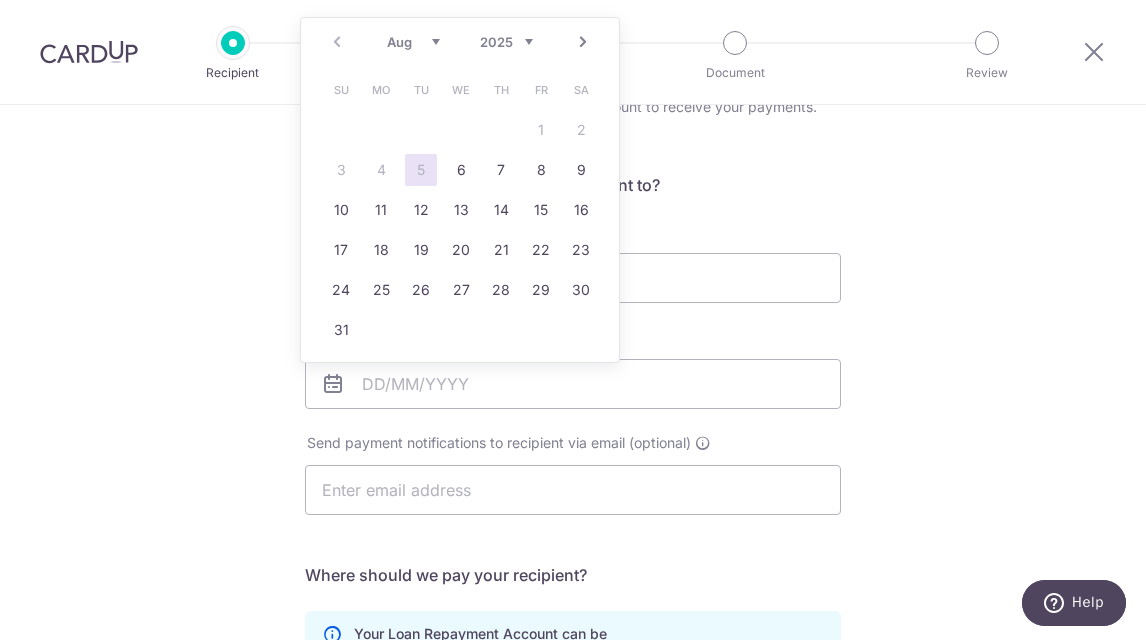 click on "Who would you like to pay?
Your recipient does not need a CardUp account to receive your payments.
Who should we send this car loan payment to?
Provider Name(as per Car loan agreement)
Date of last loan repayment/instalment
Send payment notifications to recipient via email (optional)
Translation missing: en.no key" at bounding box center [573, 554] 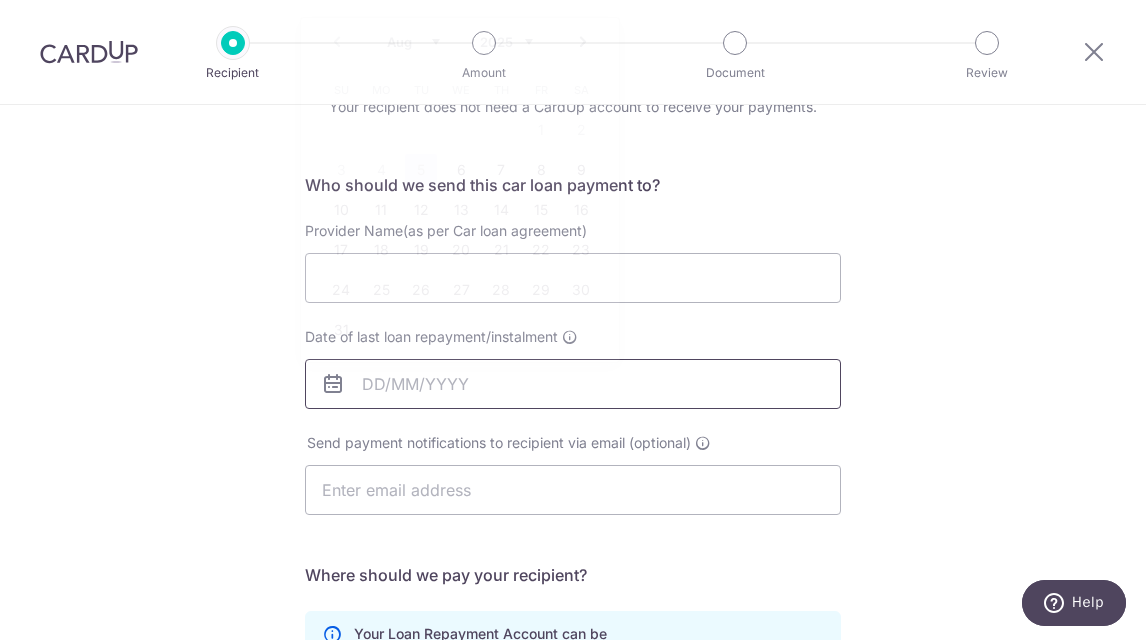 click on "Date of last loan repayment/instalment" at bounding box center (573, 384) 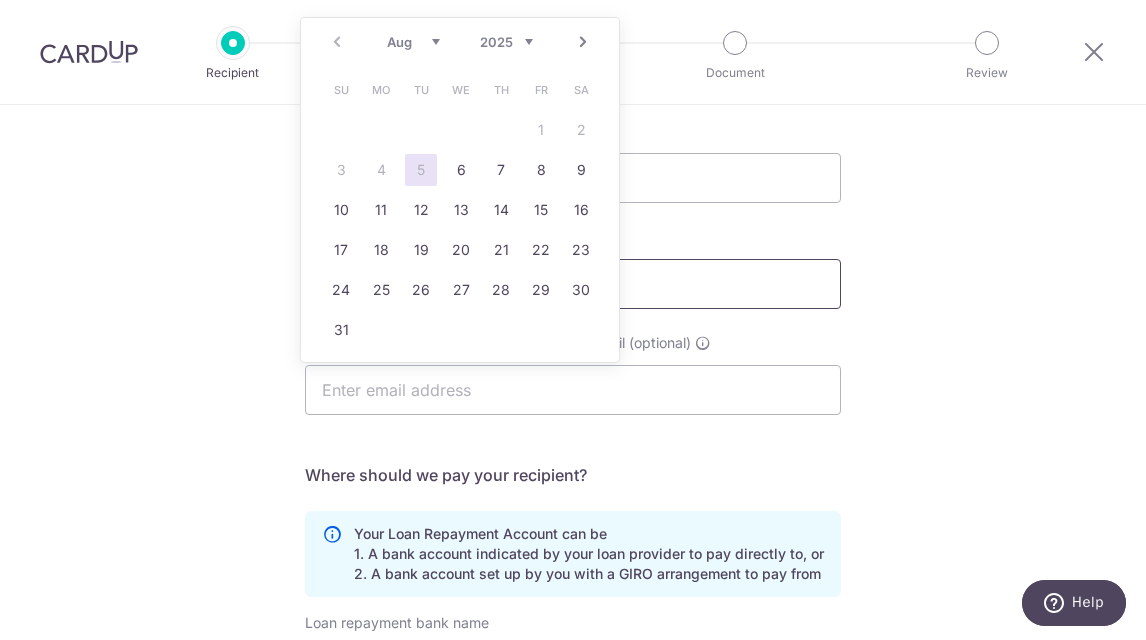 scroll, scrollTop: 0, scrollLeft: 0, axis: both 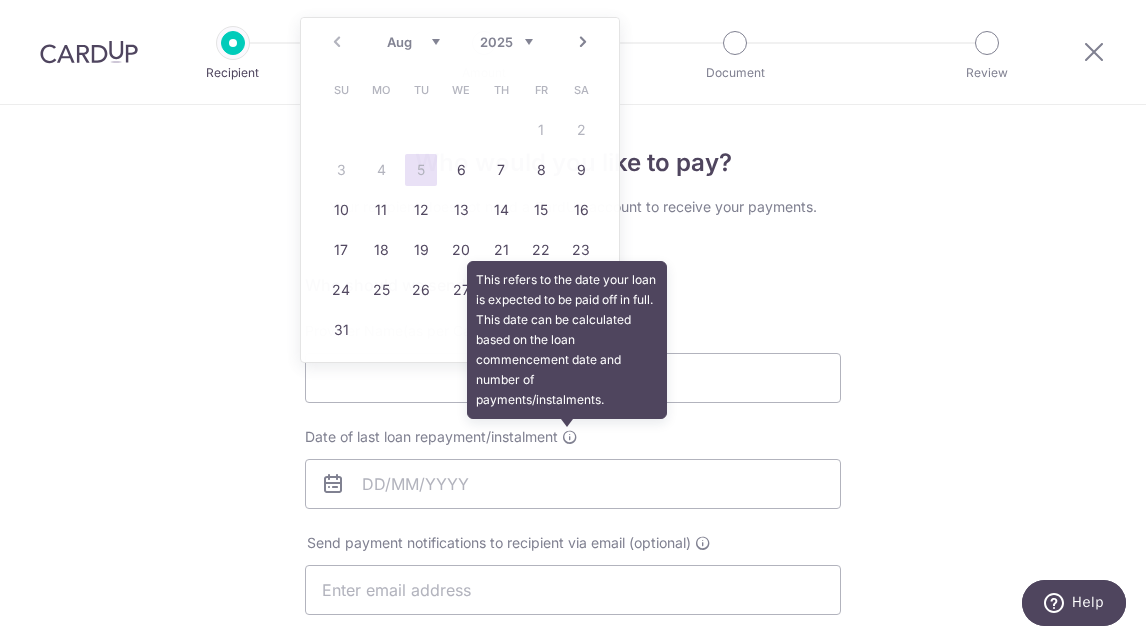click at bounding box center [570, 437] 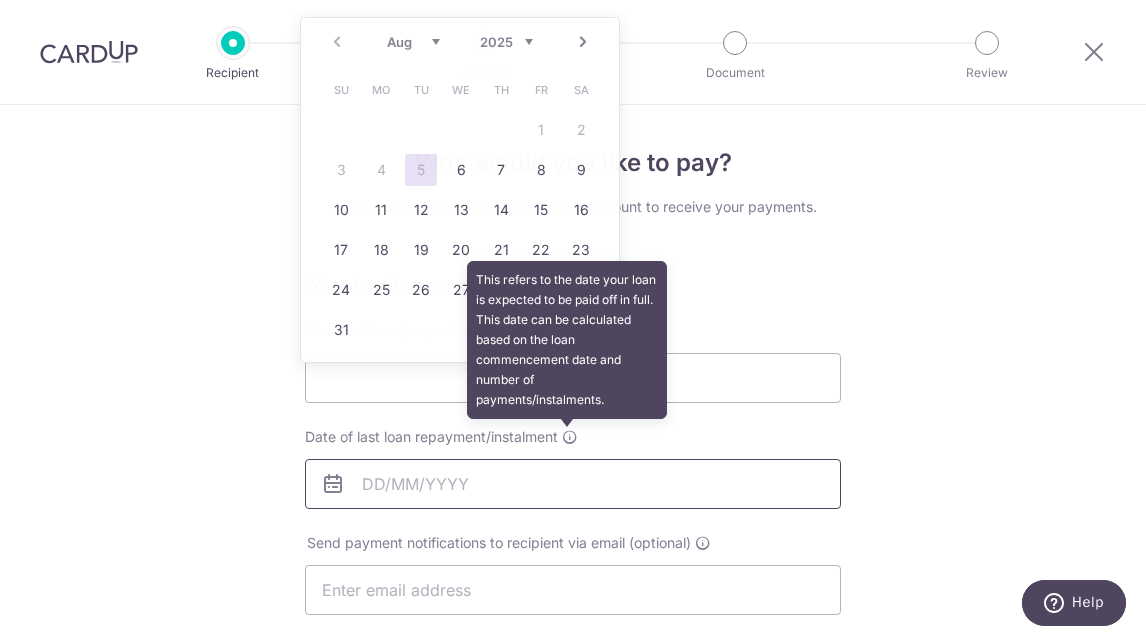 click on "Date of last loan repayment/instalment
This refers to the date your loan is expected to be paid off in full. This date can be calculated based on the loan commencement date and number of payments/instalments." at bounding box center (573, 484) 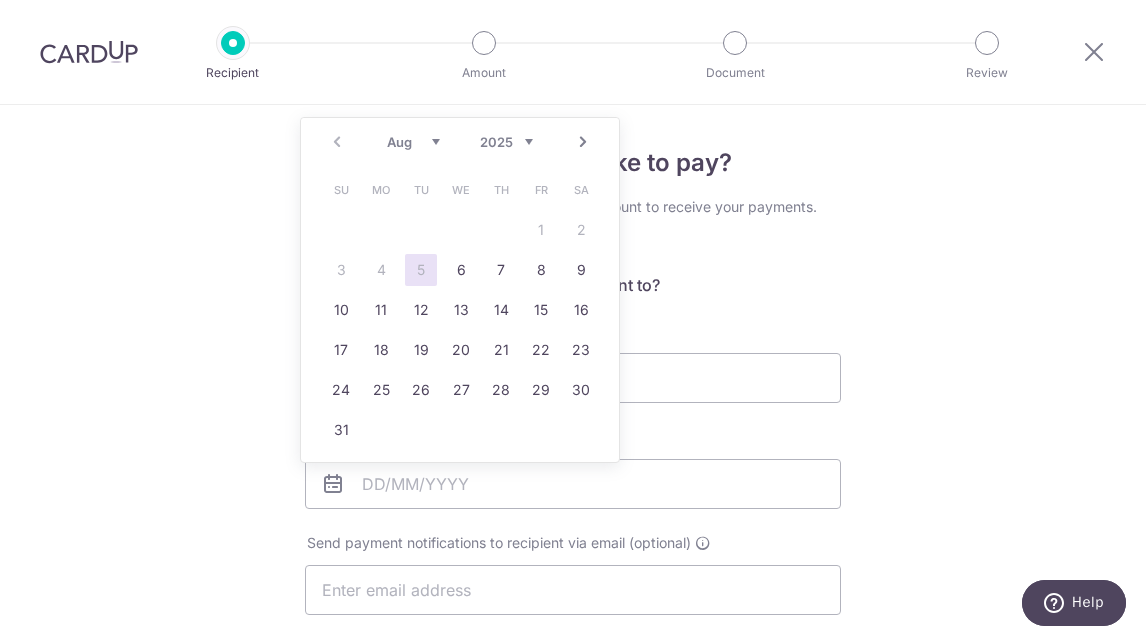 click on "Su Mo Tu We Th Fr Sa           1 2 3 4 5 6 7 8 9 10 11 12 13 14 15 16 17 18 19 20 21 22 23 24 25 26 27 28 29 30 31" at bounding box center [461, 310] 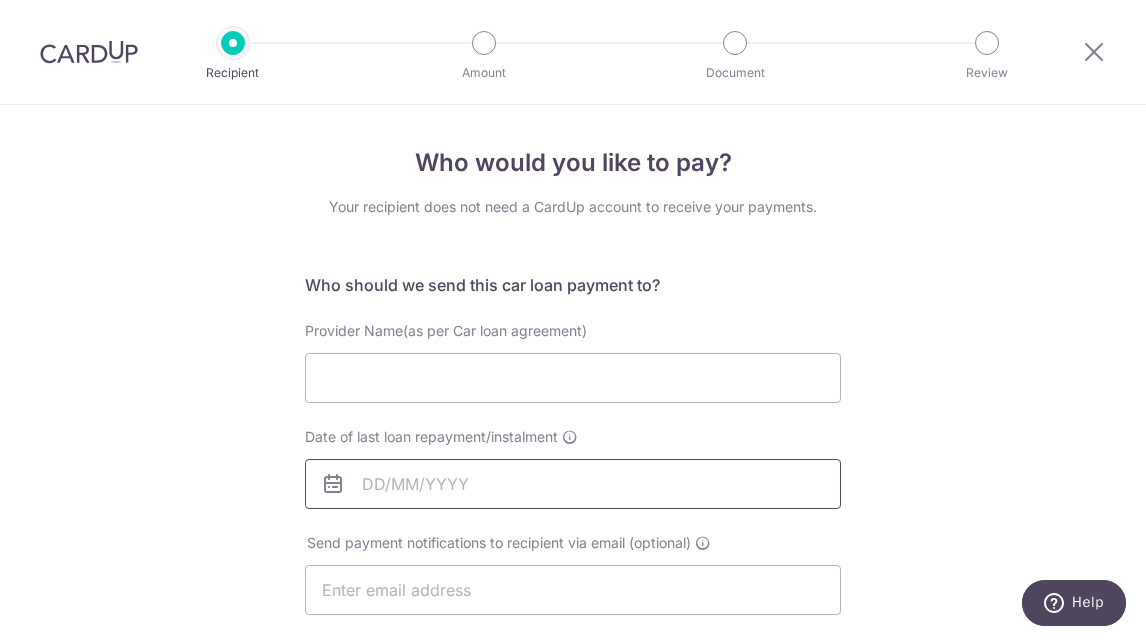click on "Date of last loan repayment/instalment" at bounding box center [573, 484] 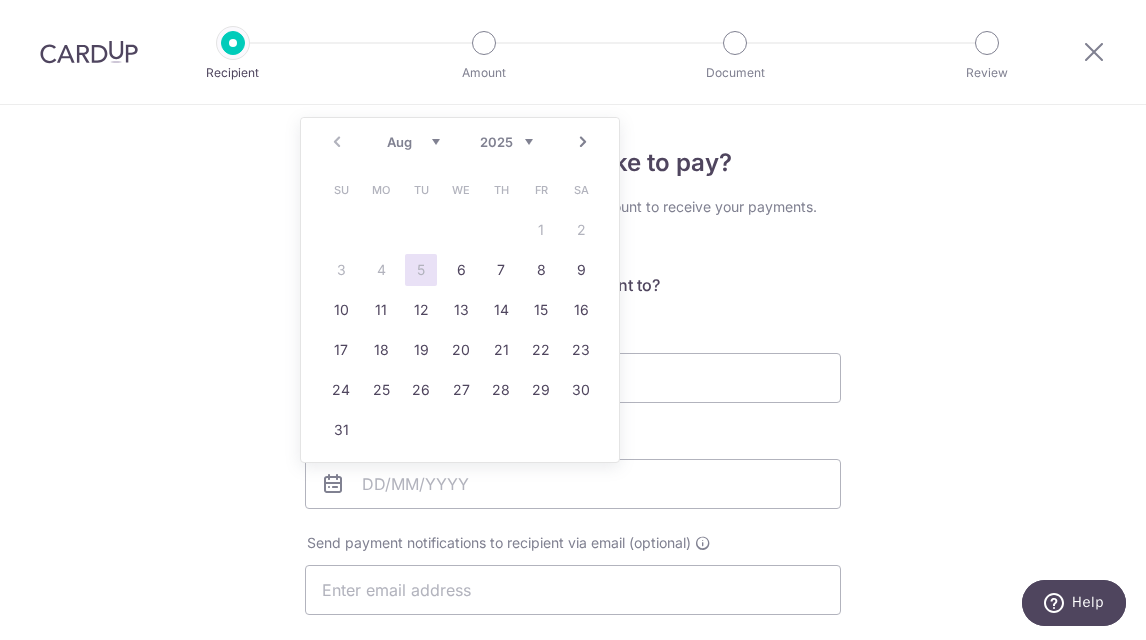 click on "Aug Sep Oct Nov Dec" at bounding box center (413, 142) 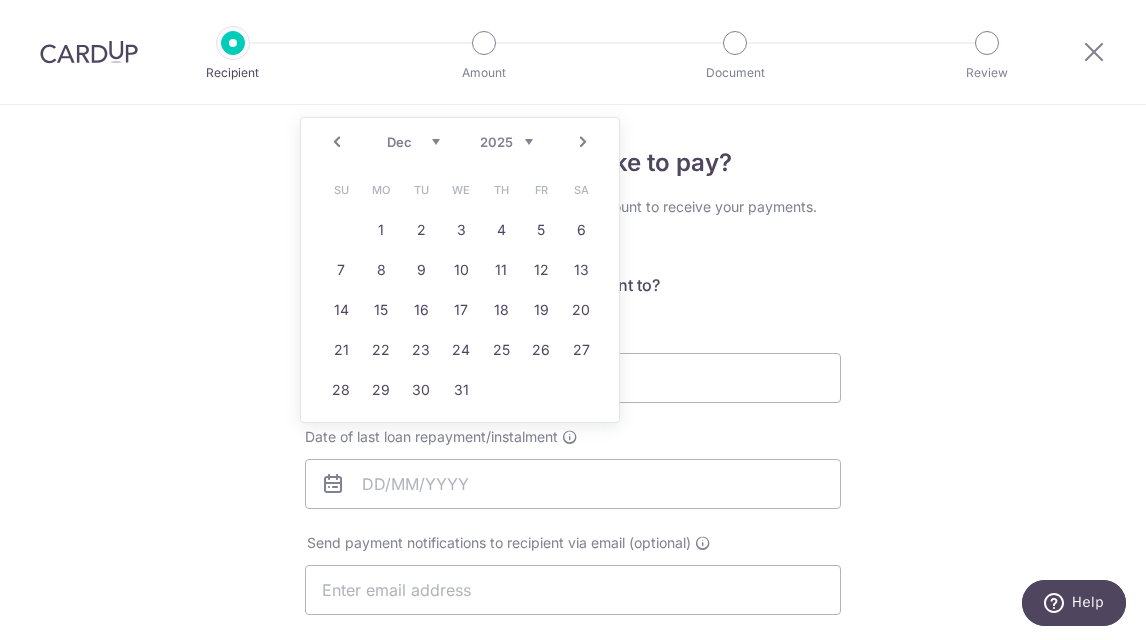 click on "2025 2026 2027 2028 2029 2030 2031 2032 2033 2034 2035" at bounding box center (506, 142) 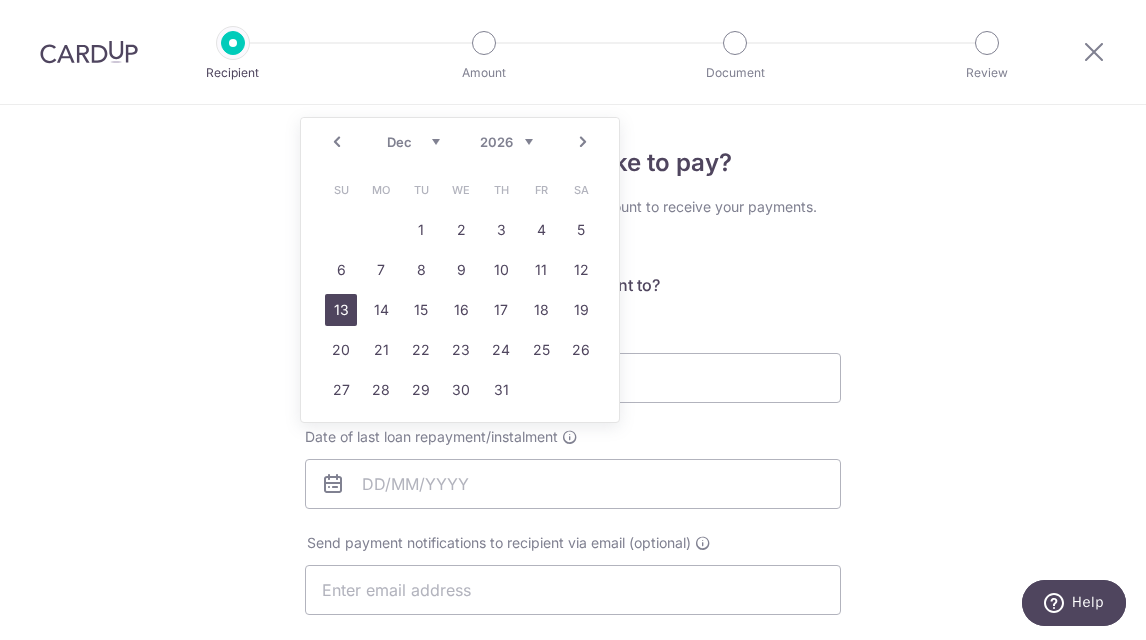 click on "13" at bounding box center (341, 310) 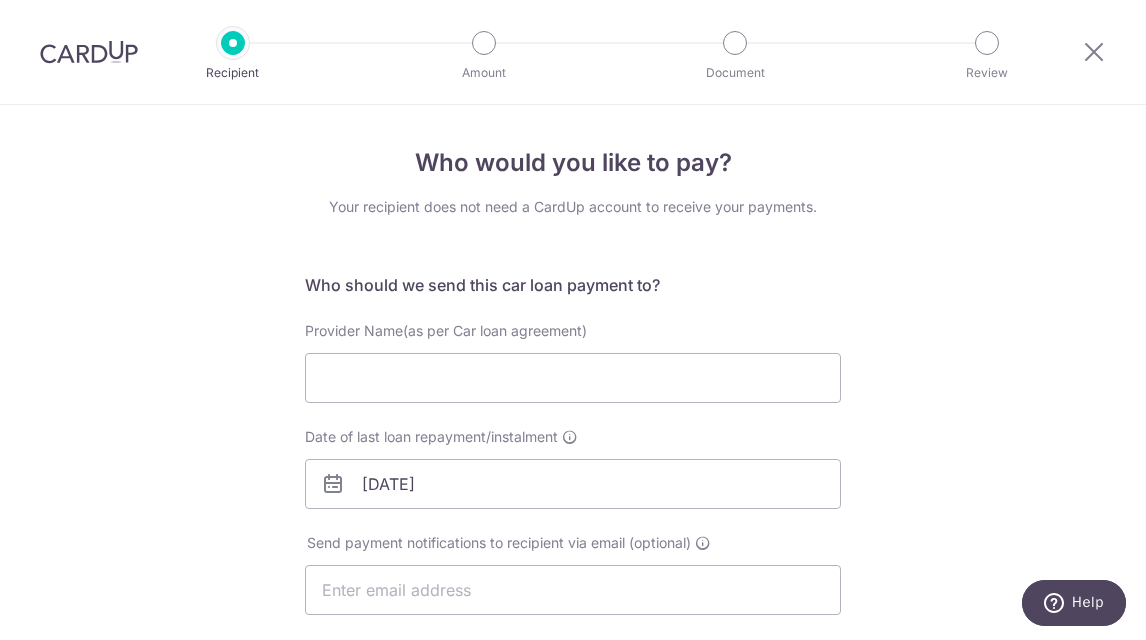 click on "Who would you like to pay?
Your recipient does not need a CardUp account to receive your payments.
Who should we send this car loan payment to?
Provider Name(as per Car loan agreement)
Date of last loan repayment/instalment
13/12/2026
Send payment notifications to recipient via email (optional)
Translation missing: en.no key
URL" at bounding box center (573, 654) 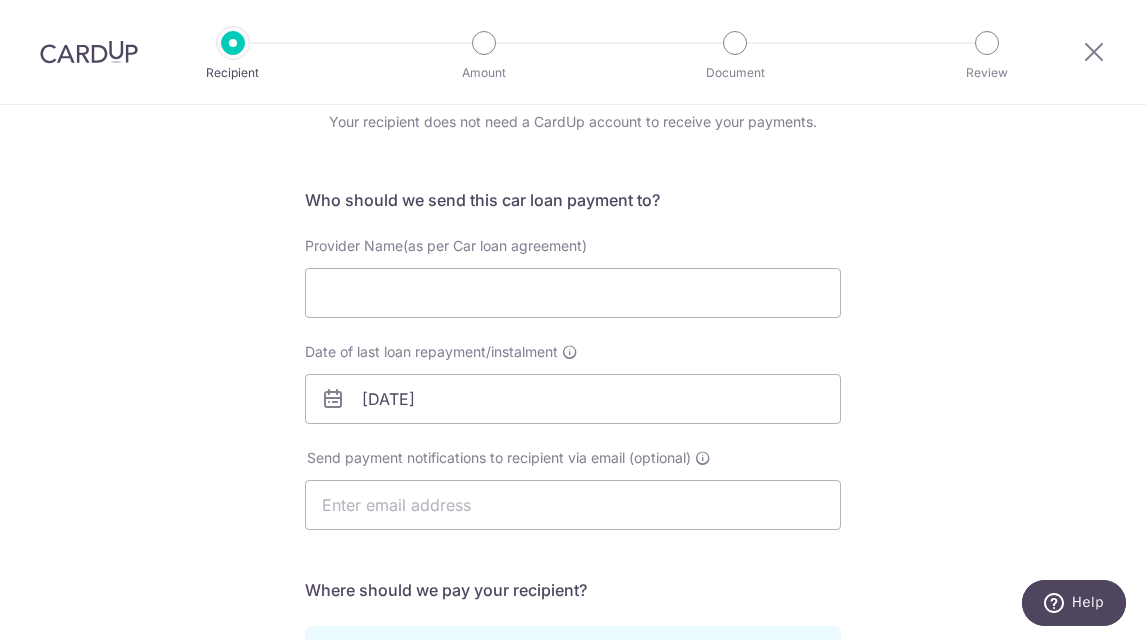 scroll, scrollTop: 100, scrollLeft: 0, axis: vertical 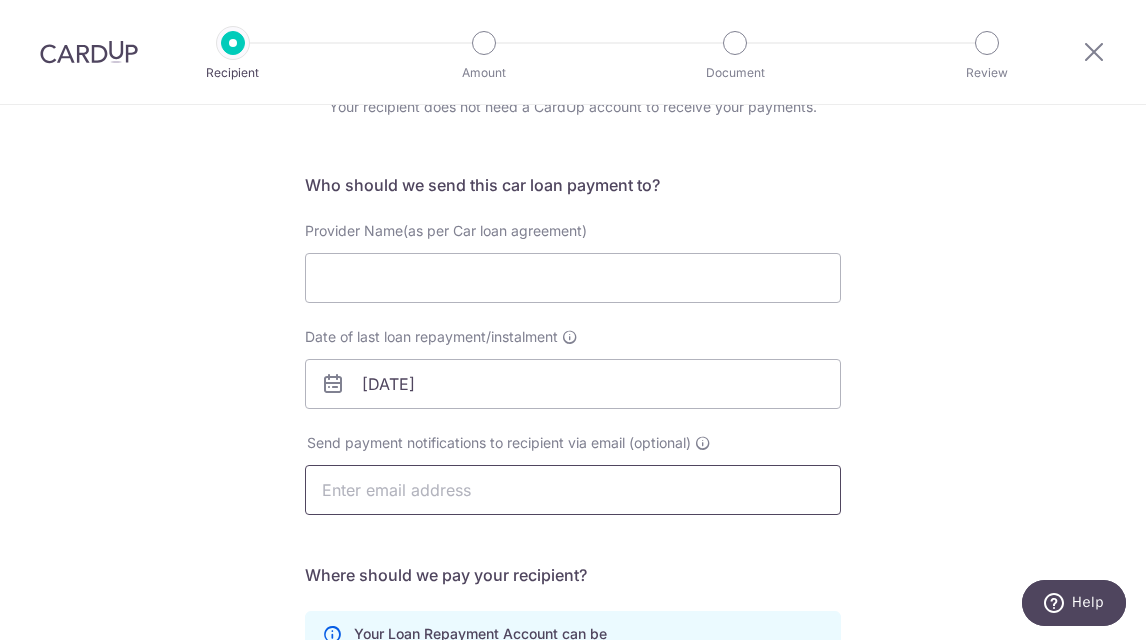 click at bounding box center [573, 490] 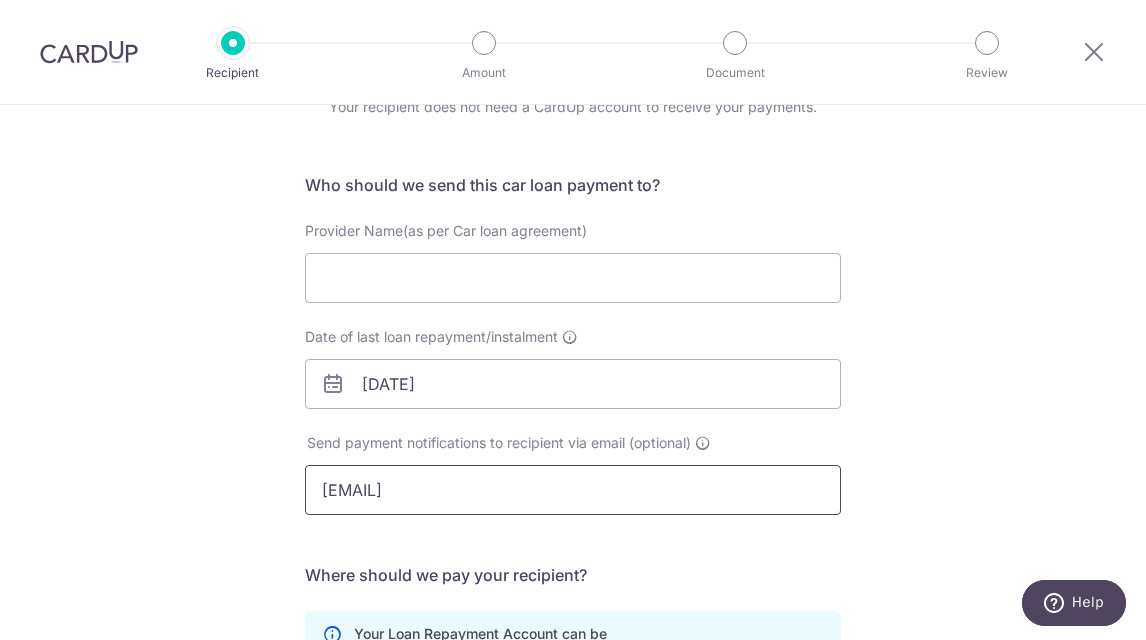 type on "abbas.alkaff@[EMAIL]" 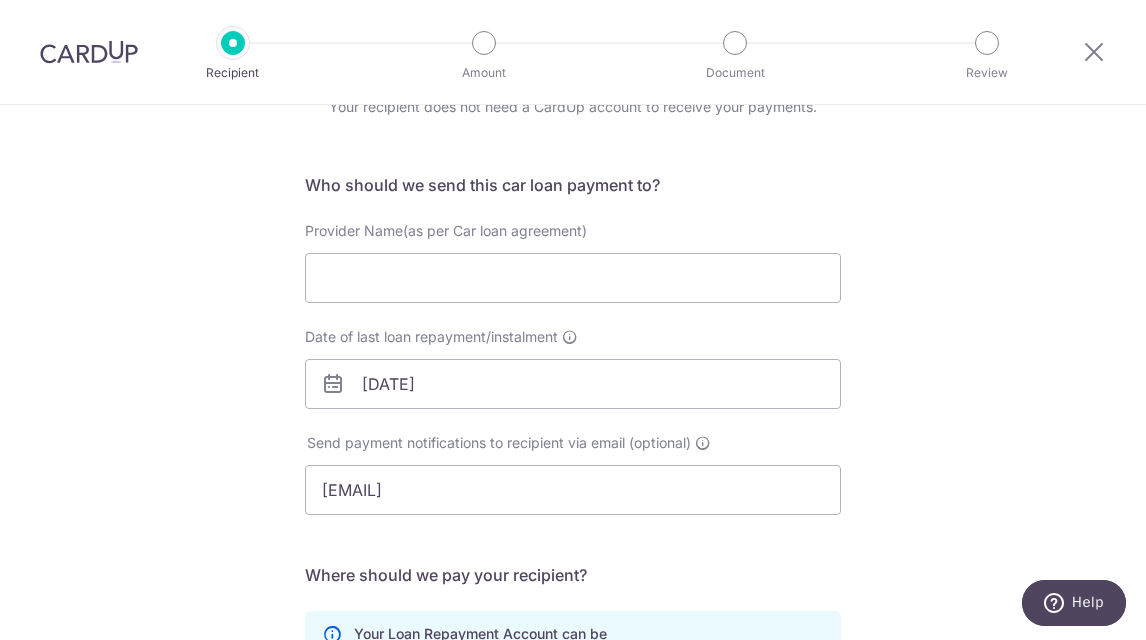 click on "Who would you like to pay?
Your recipient does not need a CardUp account to receive your payments.
Who should we send this car loan payment to?
Provider Name(as per Car loan agreement)
Date of last loan repayment/instalment
13/12/2026
Send payment notifications to recipient via email (optional)
abbas.alkaff@gmail.com" at bounding box center (573, 554) 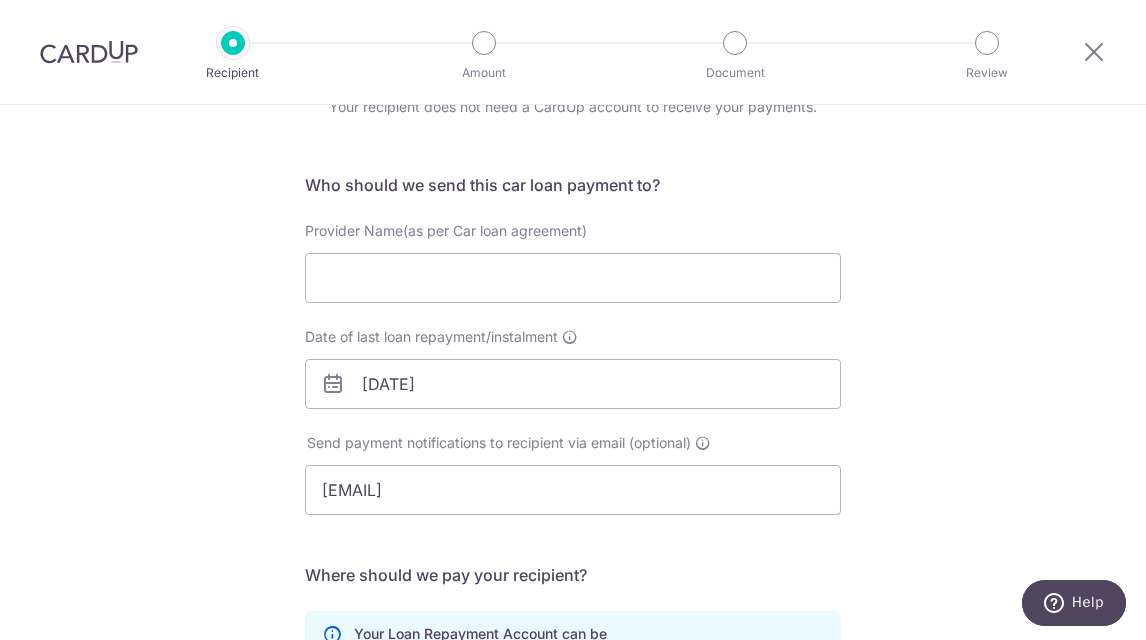 scroll, scrollTop: 0, scrollLeft: 0, axis: both 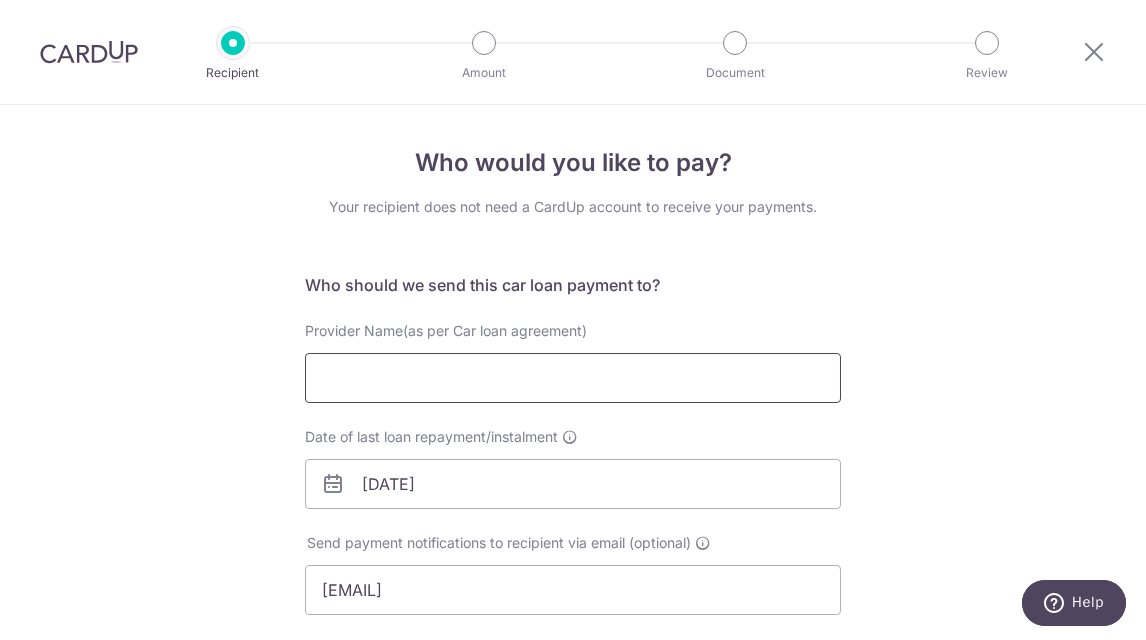 click on "Provider Name(as per Car loan agreement)" at bounding box center (573, 378) 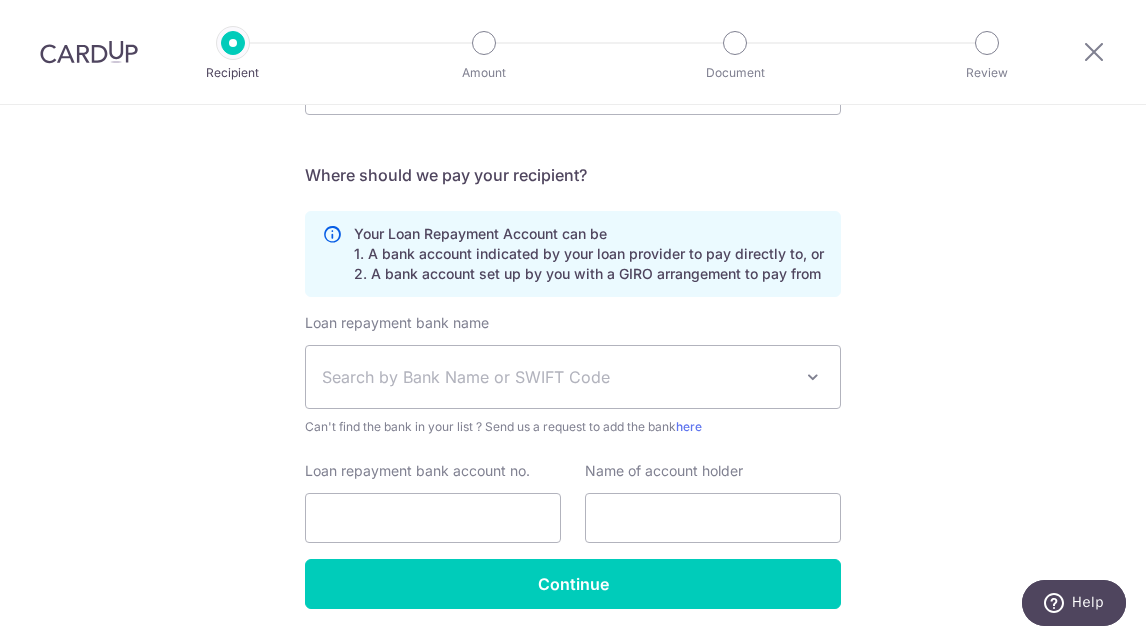 scroll, scrollTop: 562, scrollLeft: 0, axis: vertical 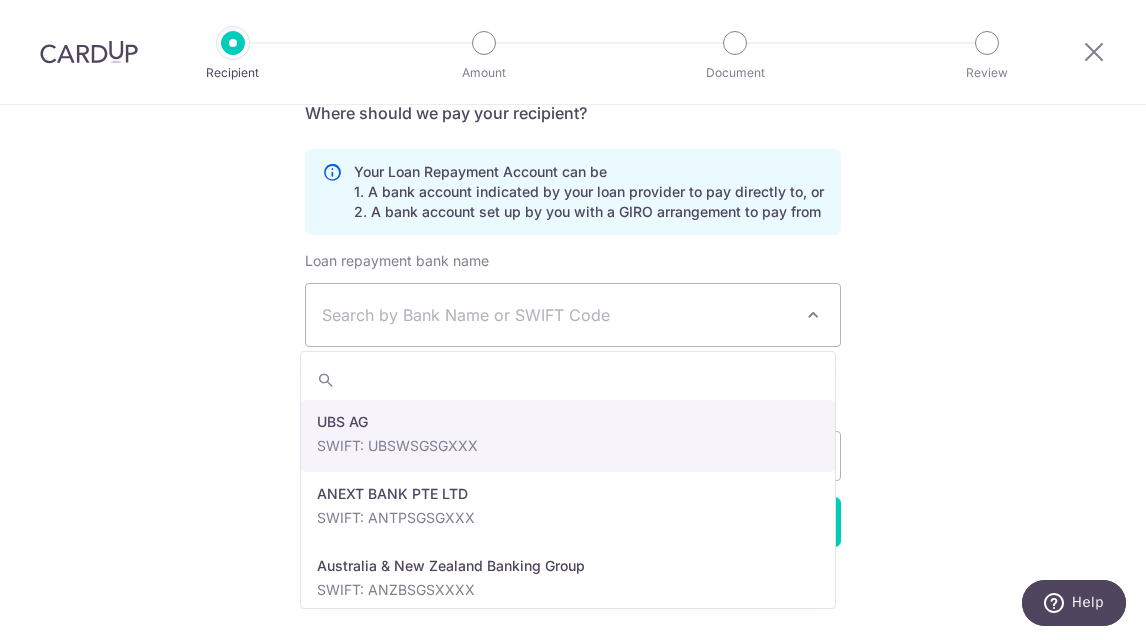 click on "Search by Bank Name or SWIFT Code" at bounding box center [557, 315] 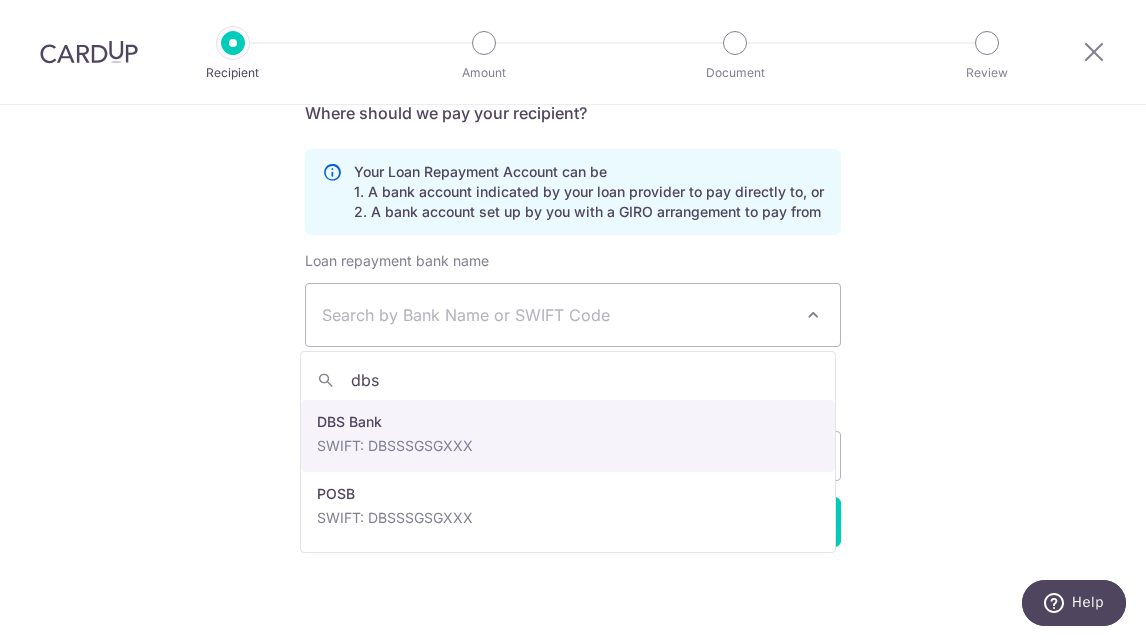 type on "dbs" 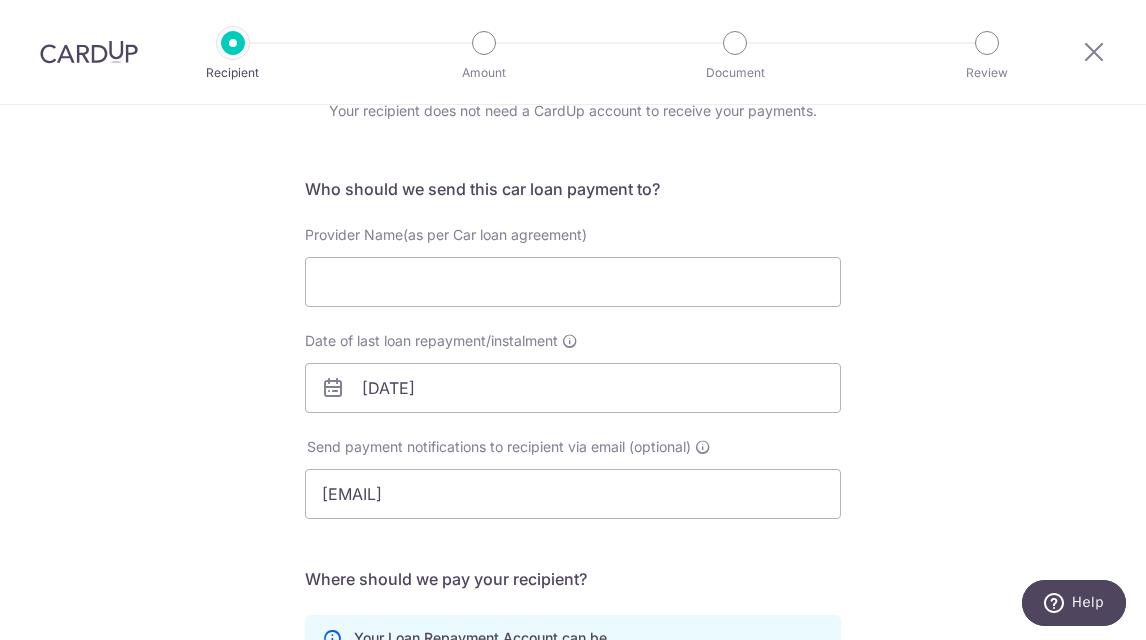 scroll, scrollTop: 62, scrollLeft: 0, axis: vertical 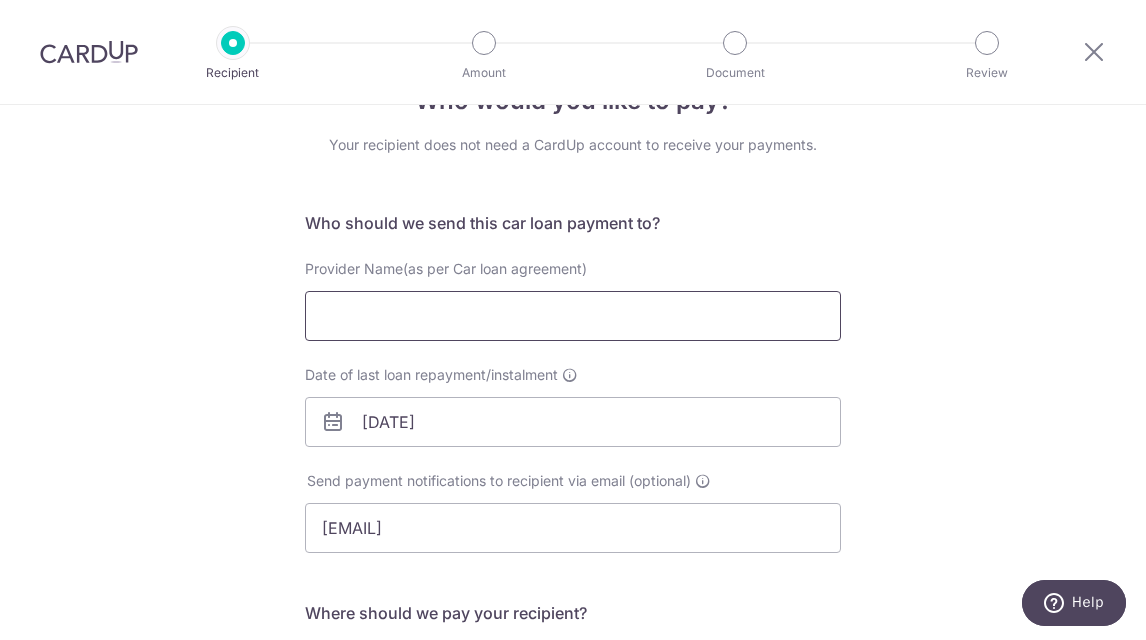click on "Provider Name(as per Car loan agreement)" at bounding box center (573, 316) 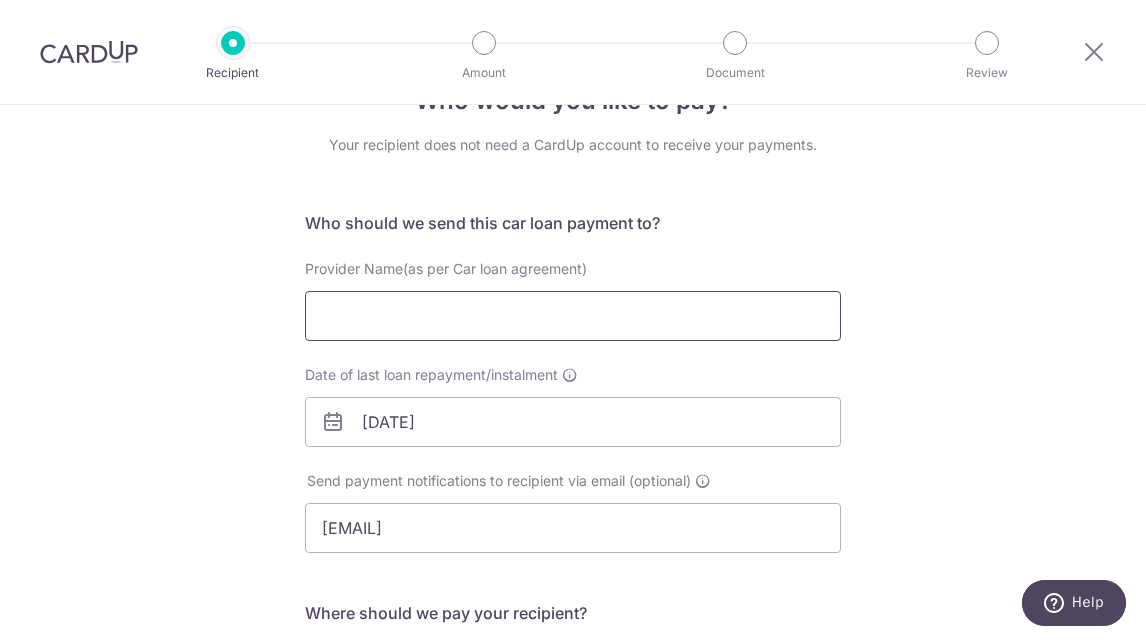 click on "Provider Name(as per Car loan agreement)" at bounding box center [573, 316] 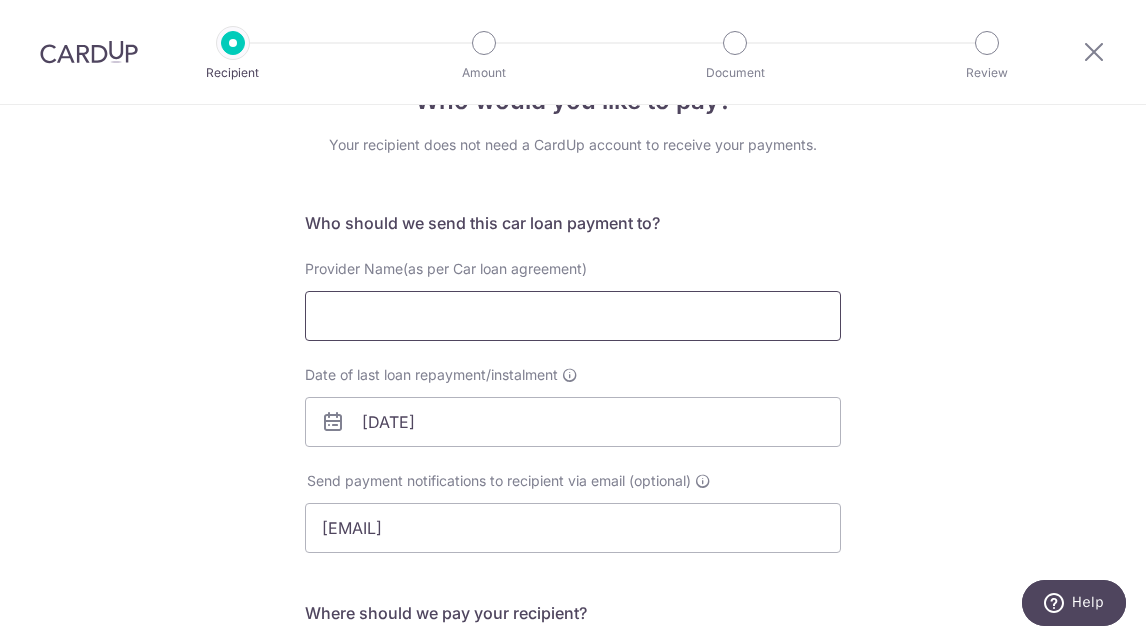 click on "Provider Name(as per Car loan agreement)" at bounding box center [573, 316] 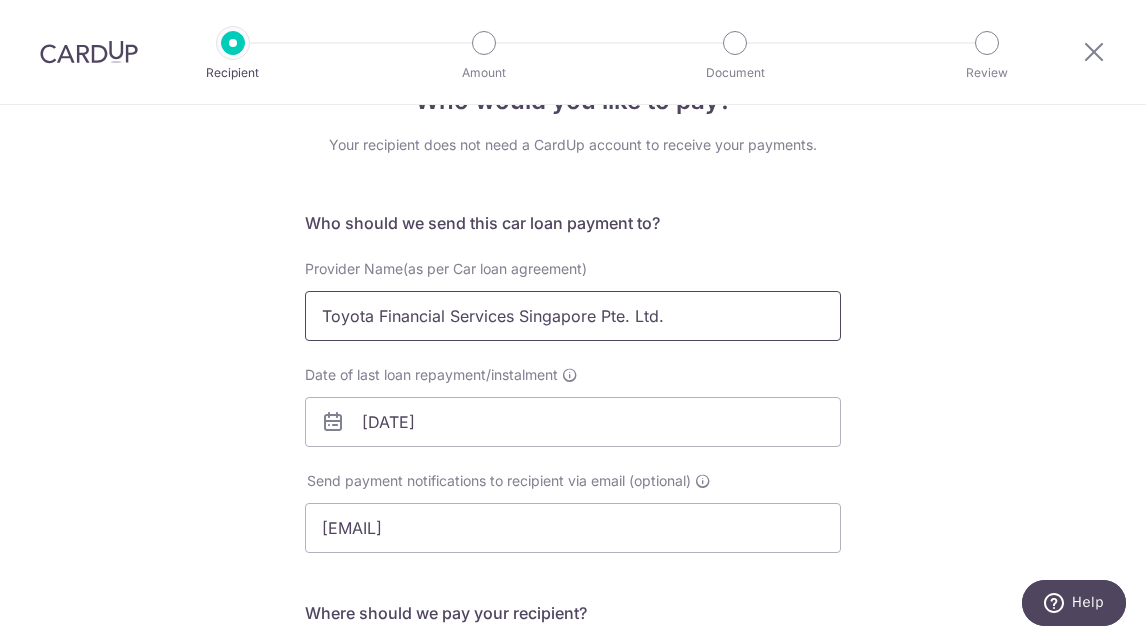 type on "Toyota Financial Services Singapore Pte. Ltd." 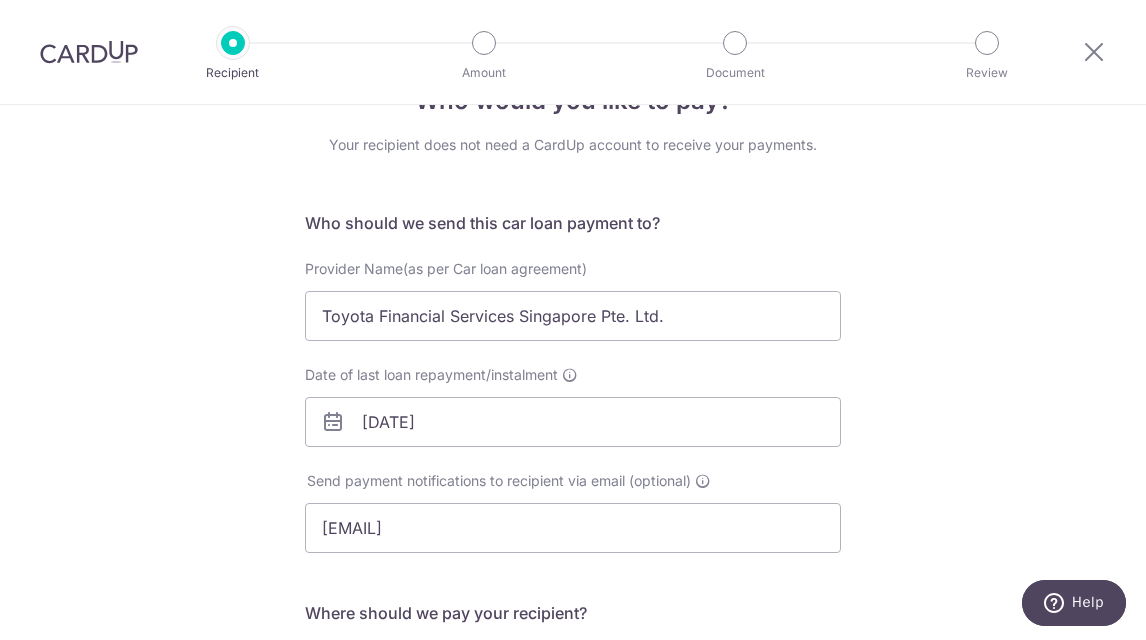 click on "Who would you like to pay?
Your recipient does not need a CardUp account to receive your payments.
Who should we send this car loan payment to?
Provider Name(as per Car loan agreement)
Toyota Financial Services Singapore Pte. Ltd.
Date of last loan repayment/instalment
13/12/2026
Send payment notifications to recipient via email (optional)
abbas.alkaff@gmail.com
URL" at bounding box center (573, 592) 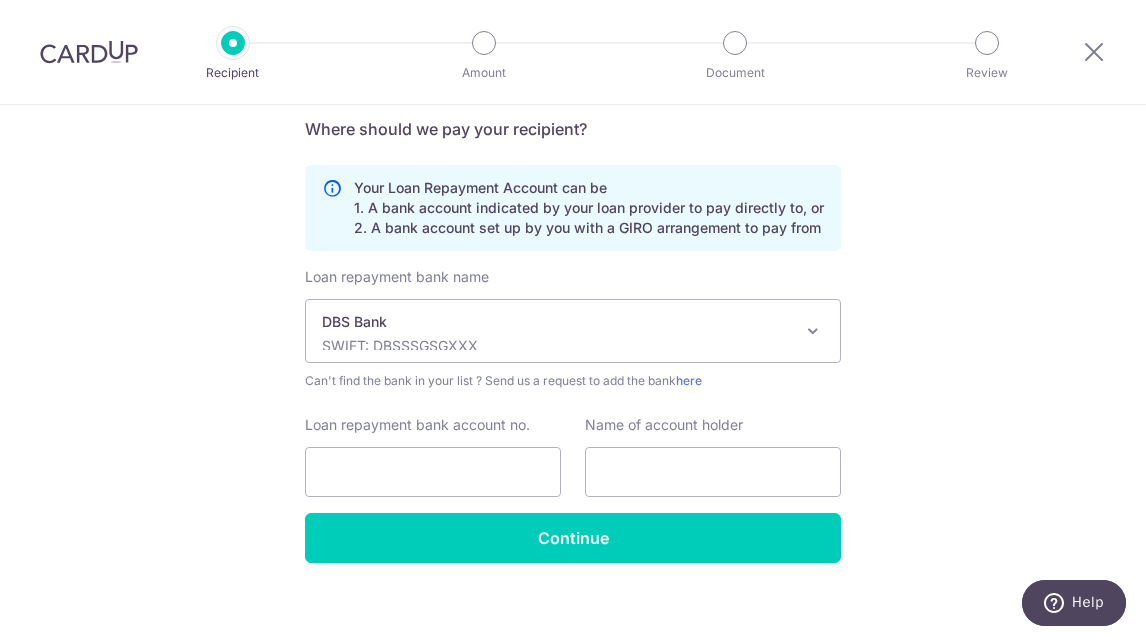 scroll, scrollTop: 562, scrollLeft: 0, axis: vertical 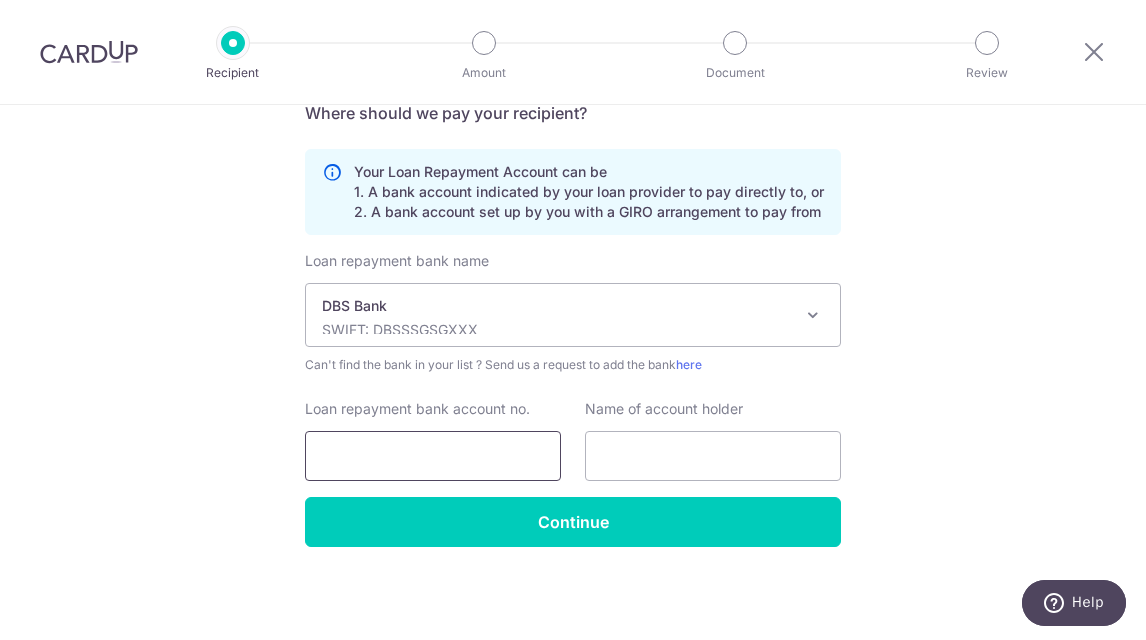 click on "Loan repayment bank account no." at bounding box center [433, 456] 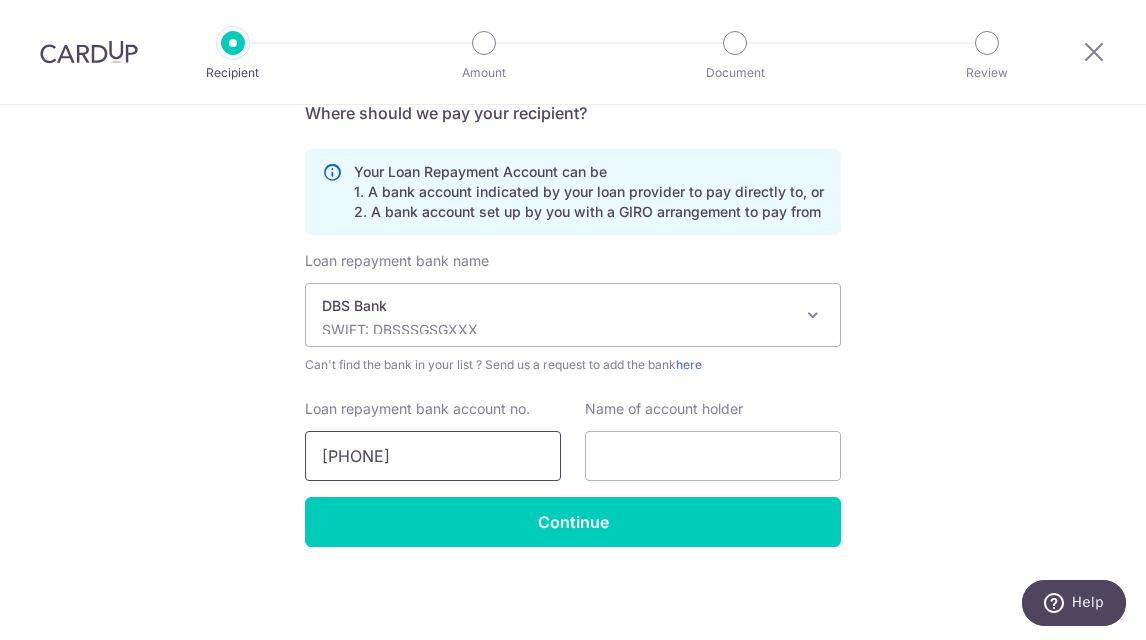 type on "072-019772-0" 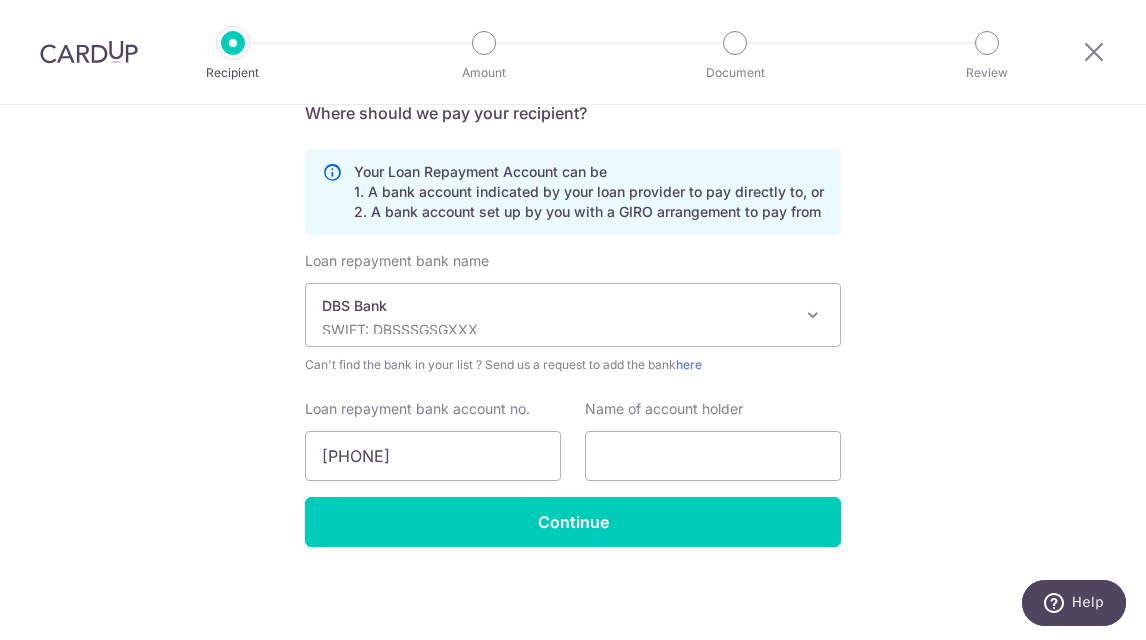 click on "Who would you like to pay?
Your recipient does not need a CardUp account to receive your payments.
Who should we send this car loan payment to?
Provider Name(as per Car loan agreement)
Toyota Financial Services Singapore Pte. Ltd.
Date of last loan repayment/instalment
13/12/2026
Send payment notifications to recipient via email (optional)
abbas.alkaff@gmail.com
URL" at bounding box center [573, 92] 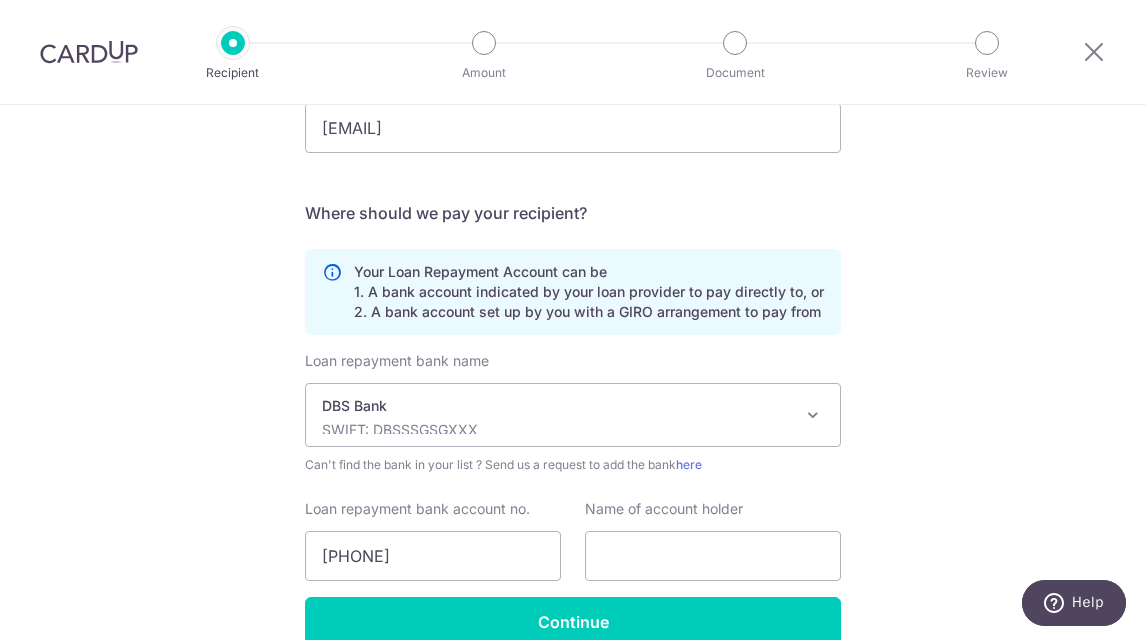 scroll, scrollTop: 162, scrollLeft: 0, axis: vertical 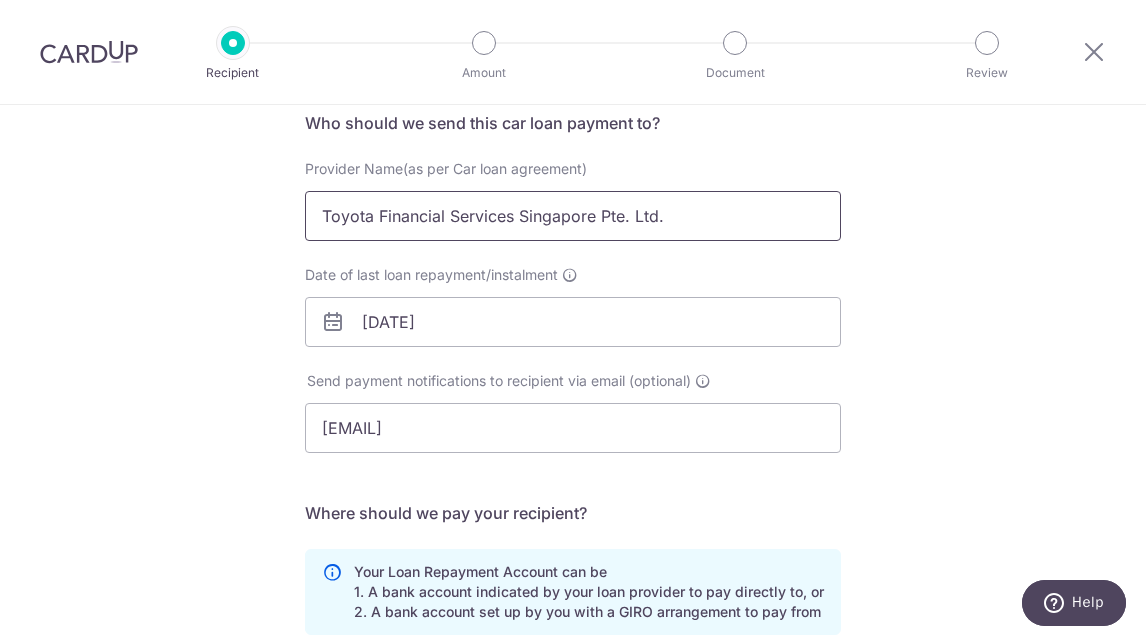 drag, startPoint x: 664, startPoint y: 215, endPoint x: 213, endPoint y: 226, distance: 451.13412 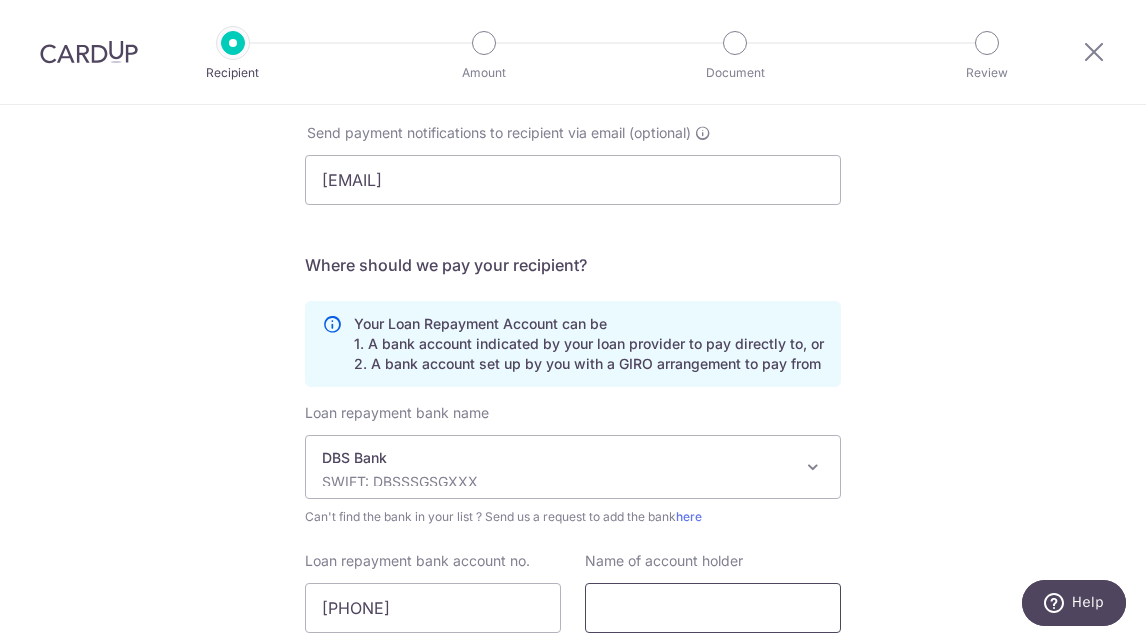 scroll, scrollTop: 562, scrollLeft: 0, axis: vertical 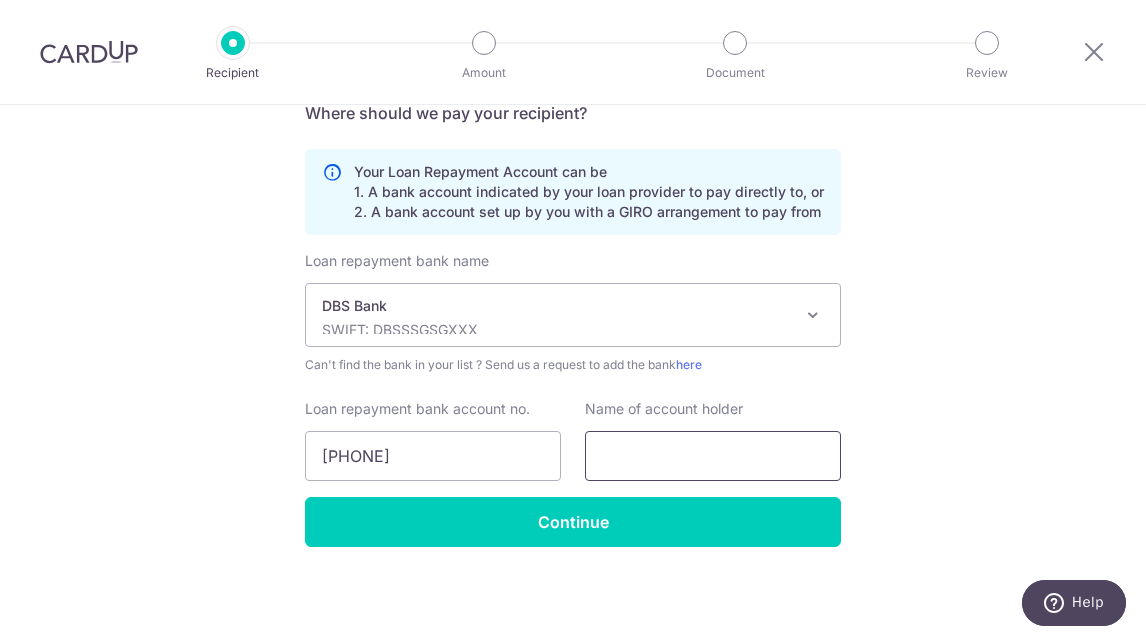 click at bounding box center [713, 456] 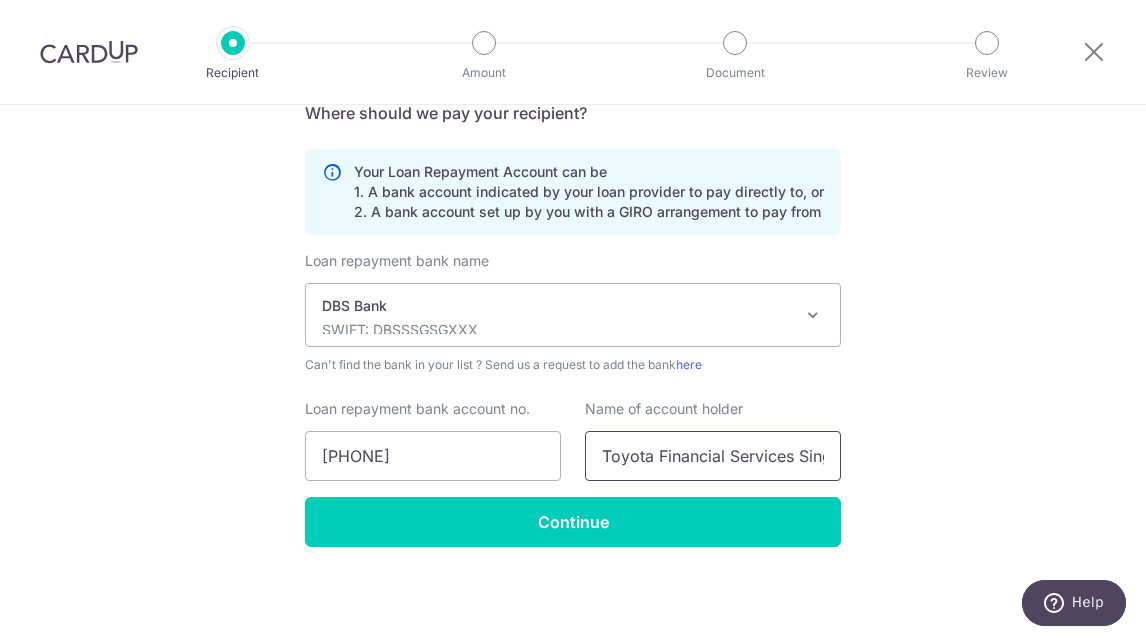 scroll, scrollTop: 0, scrollLeft: 118, axis: horizontal 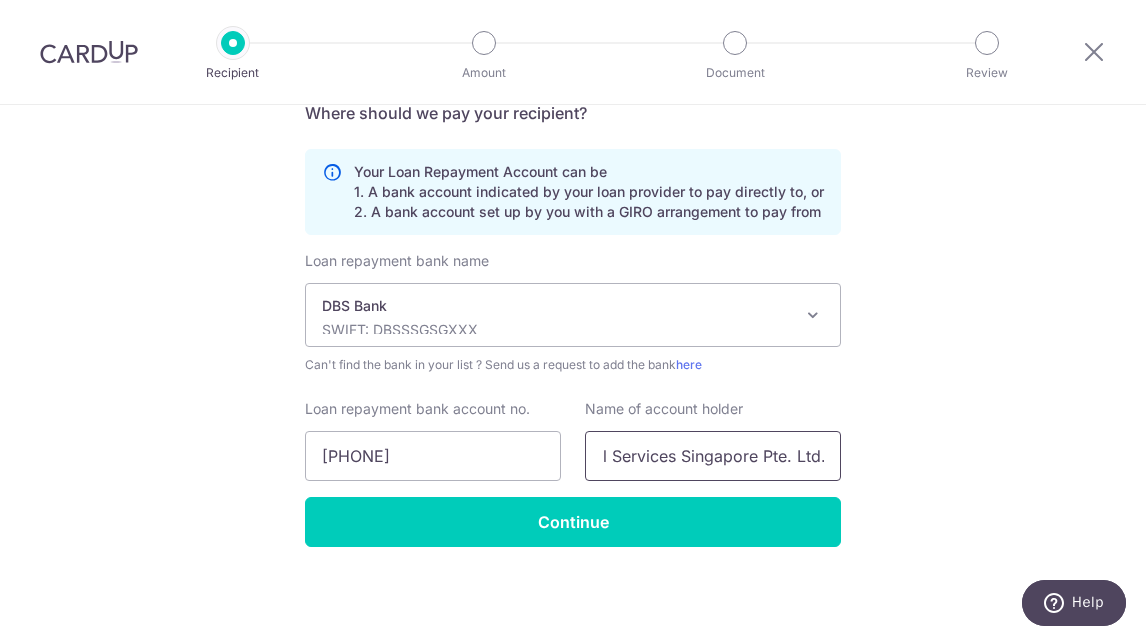 type on "Toyota Financial Services Singapore Pte. Ltd." 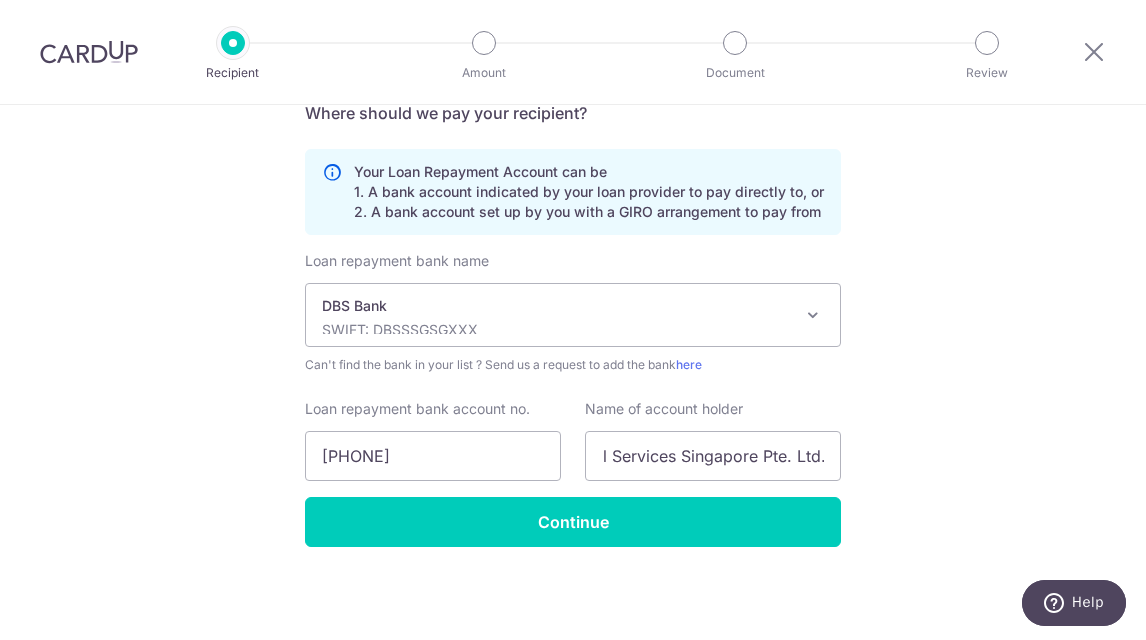 click on "Who would you like to pay?
Your recipient does not need a CardUp account to receive your payments.
Who should we send this car loan payment to?
Provider Name(as per Car loan agreement)
Toyota Financial Services Singapore Pte. Ltd.
Date of last loan repayment/instalment
13/12/2026
Send payment notifications to recipient via email (optional)
abbas.alkaff@gmail.com
URL" at bounding box center [573, 92] 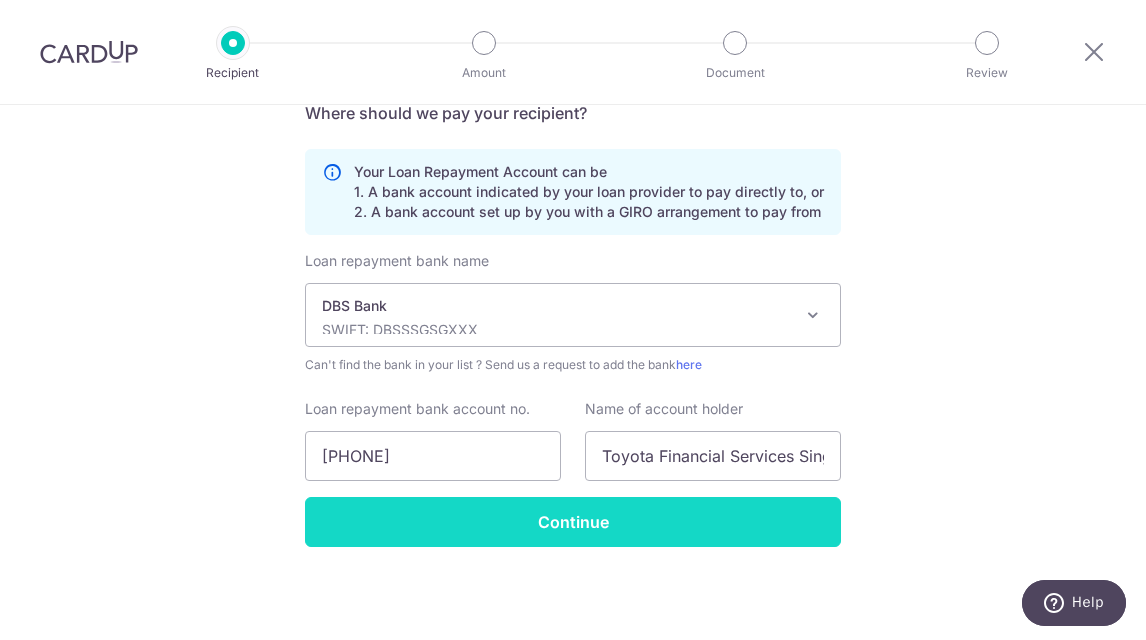 click on "Continue" at bounding box center [573, 522] 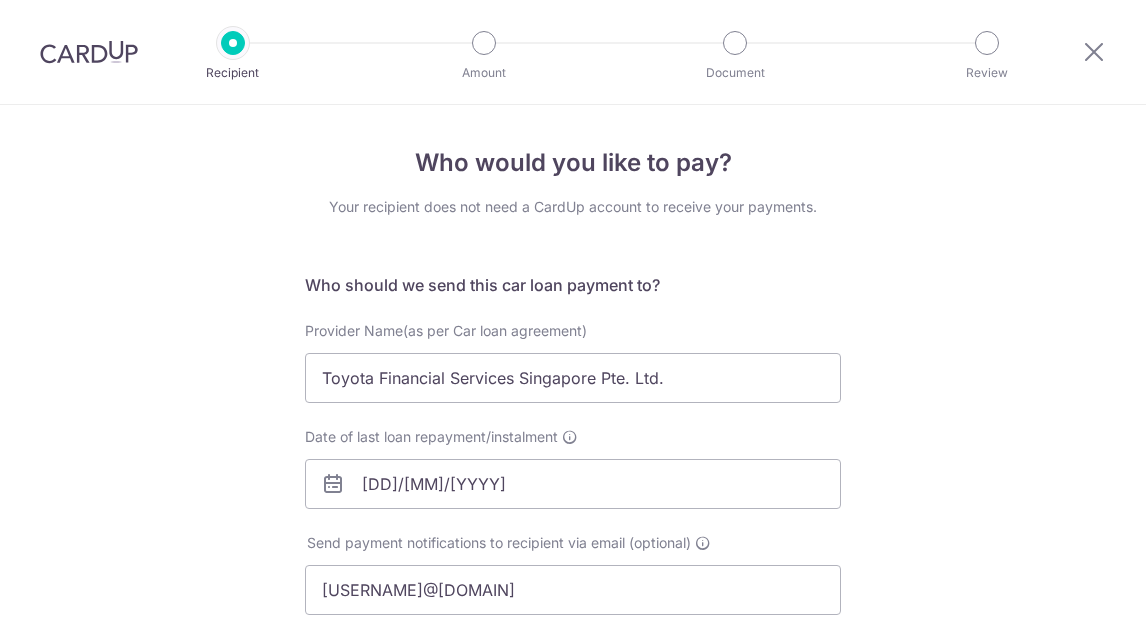 scroll, scrollTop: 0, scrollLeft: 0, axis: both 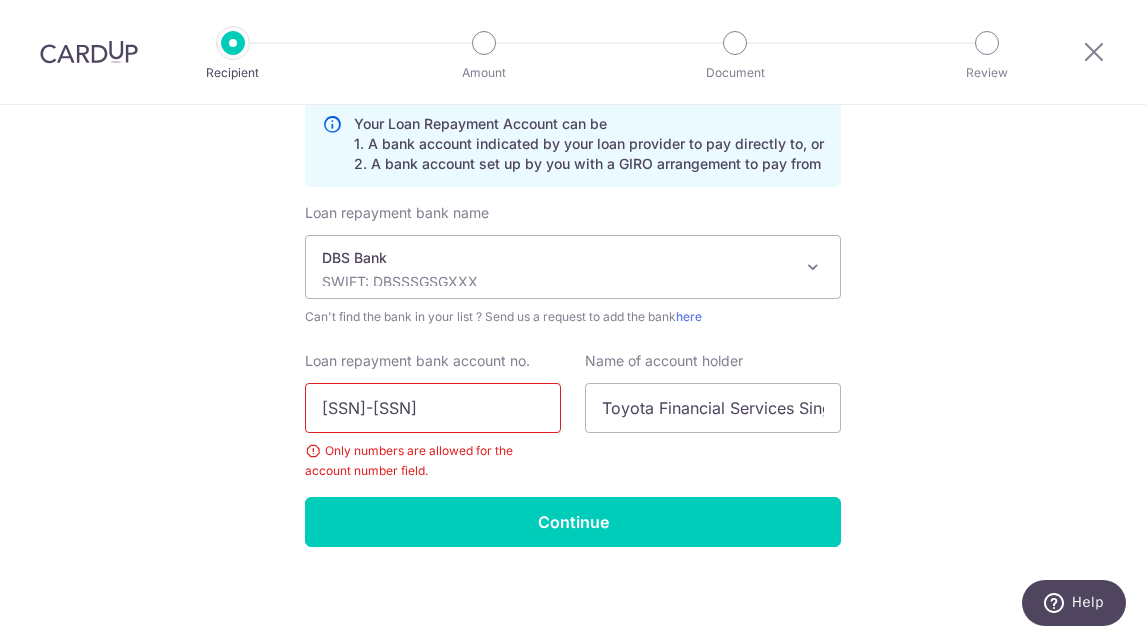 click on "072-019772-0" at bounding box center [433, 408] 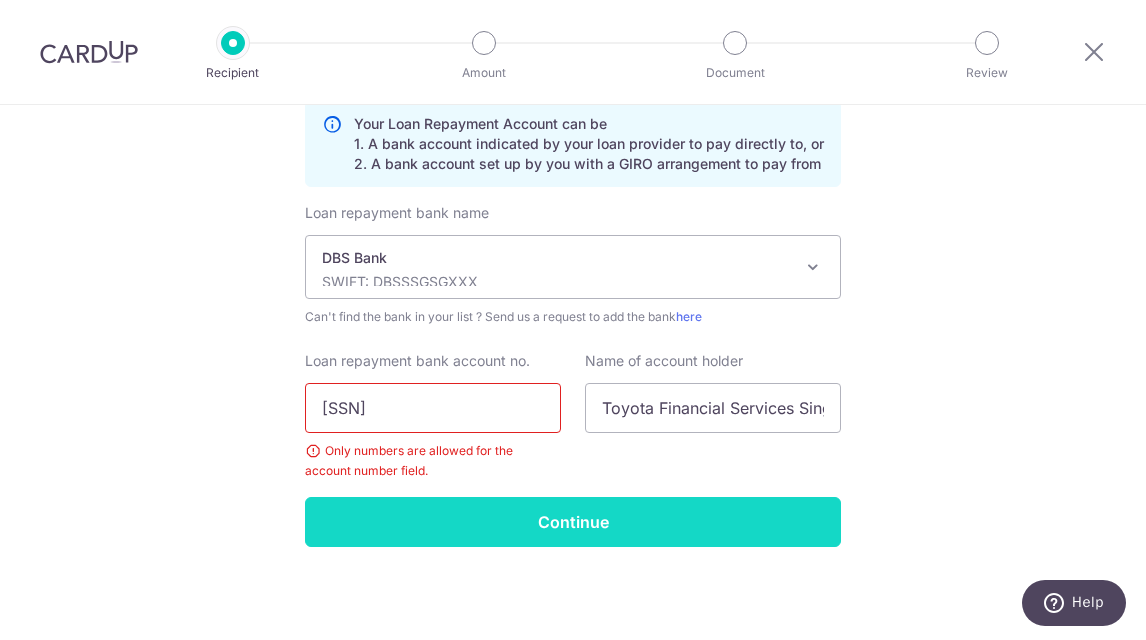type on "0720197720" 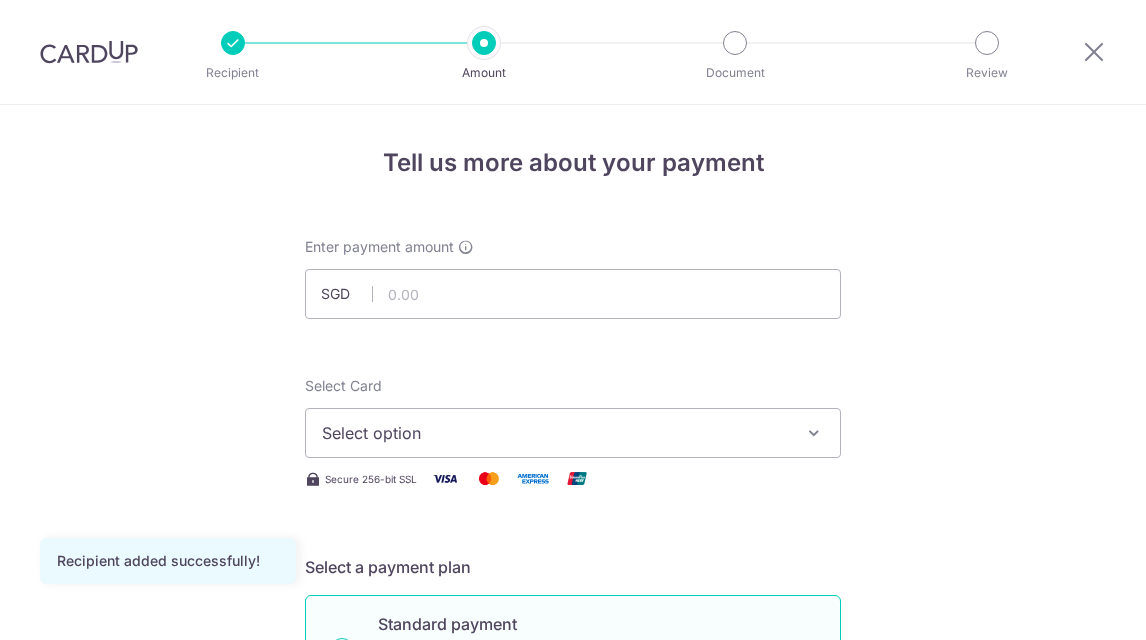 scroll, scrollTop: 0, scrollLeft: 0, axis: both 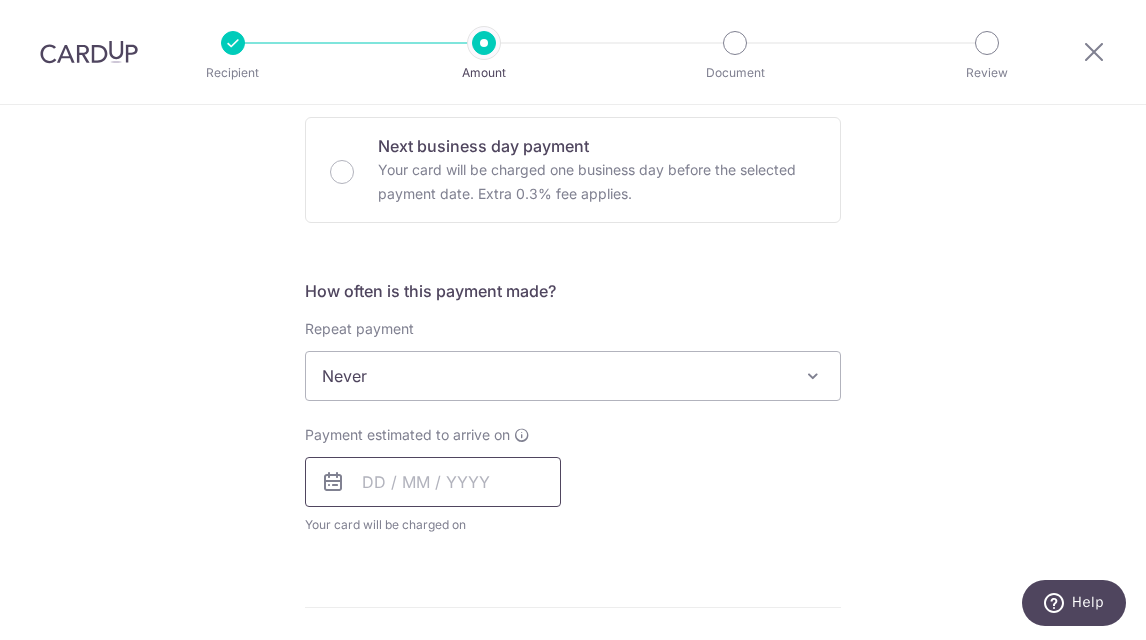 click at bounding box center [433, 482] 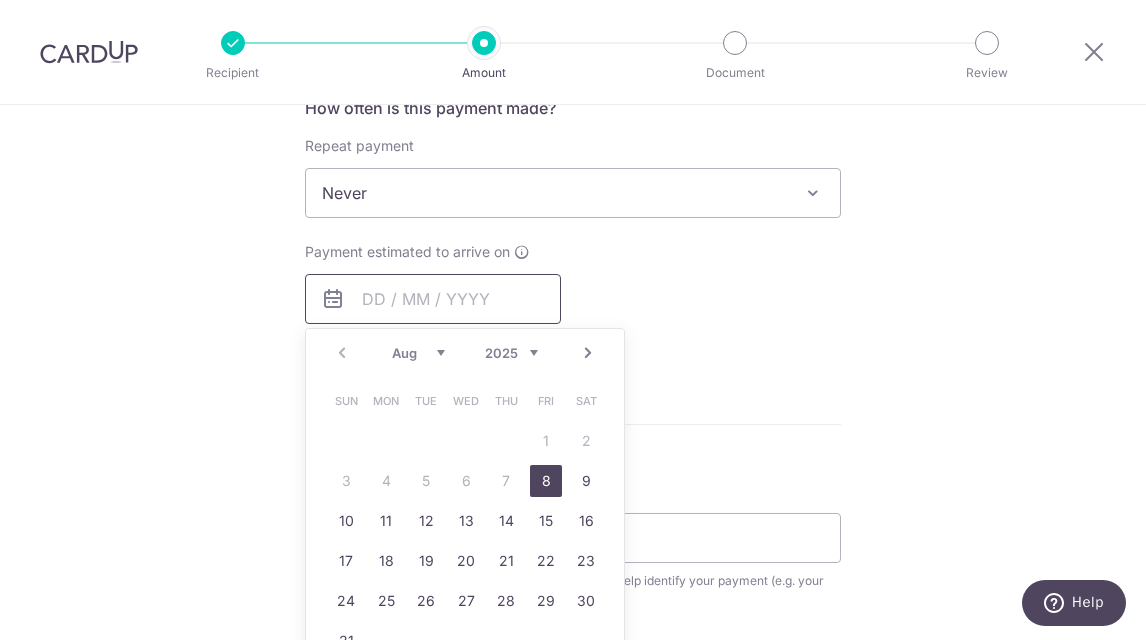 scroll, scrollTop: 800, scrollLeft: 0, axis: vertical 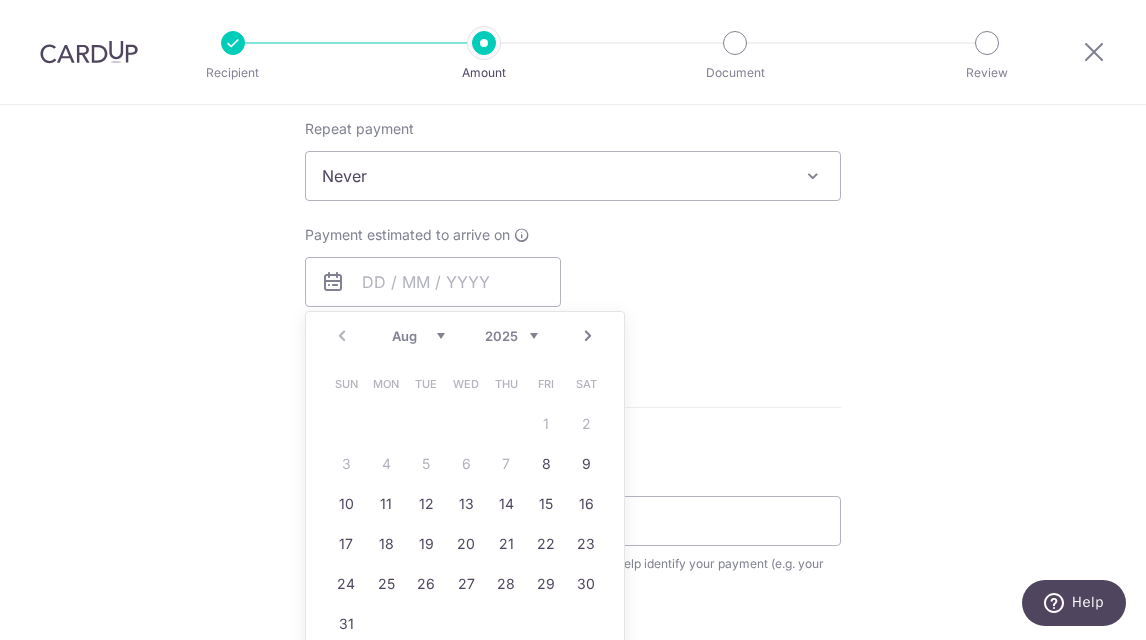 click on "Enter payment amount
SGD
Recipient added successfully!
Select Card
Select option
Add credit card
Secure 256-bit SSL
Text
New card details
Card
Secure 256-bit SSL
First Name" at bounding box center (573, 228) 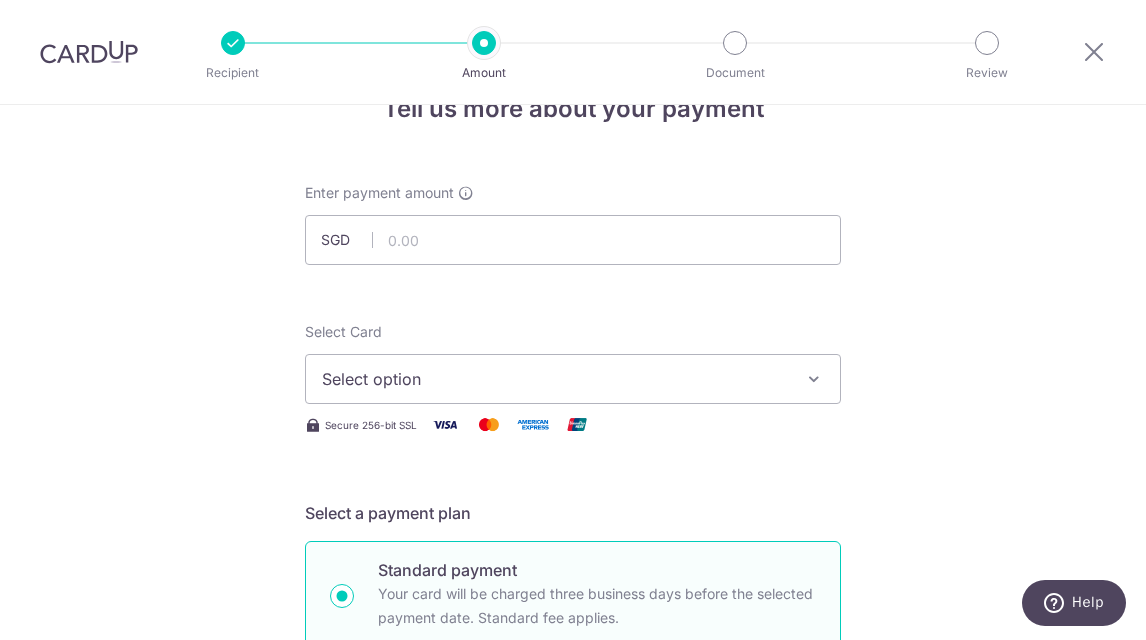 scroll, scrollTop: 0, scrollLeft: 0, axis: both 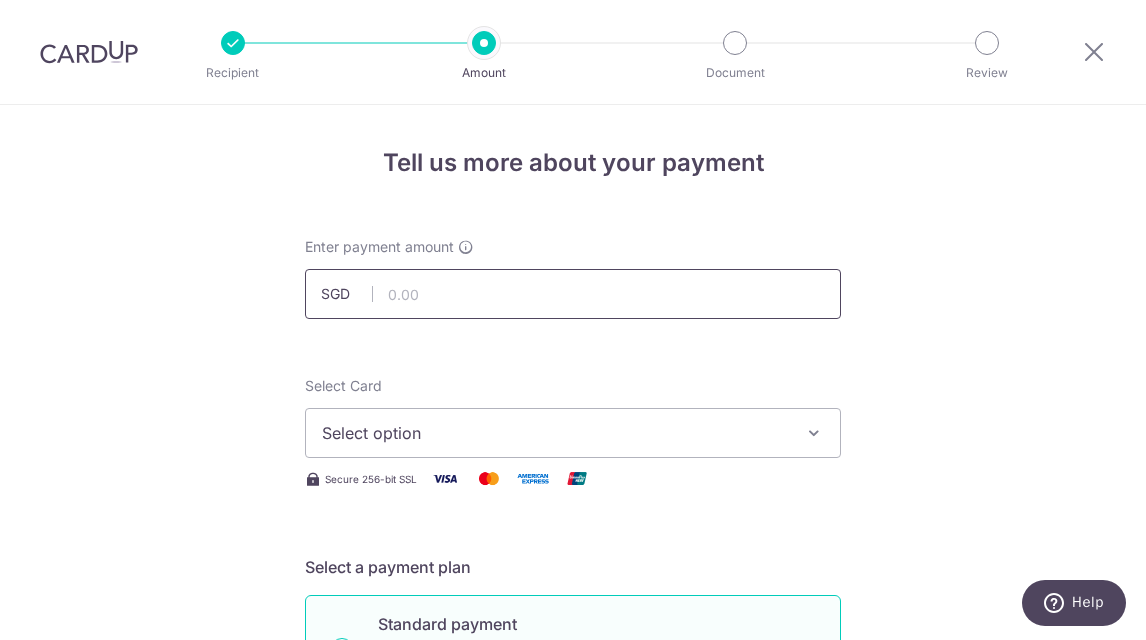 click at bounding box center [573, 294] 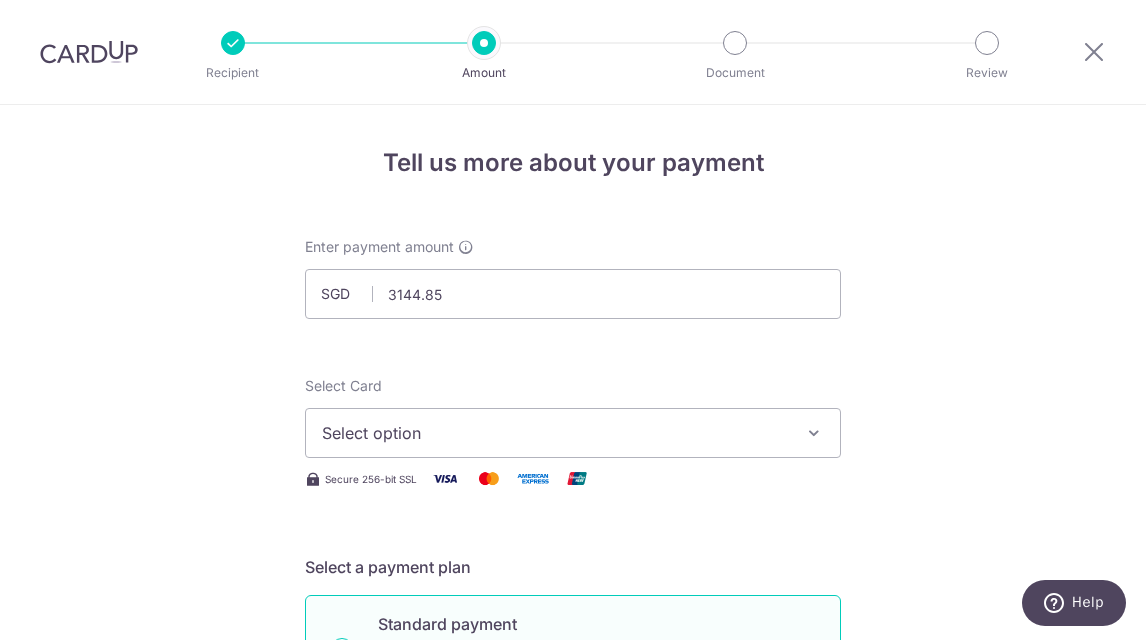 type on "3,144.85" 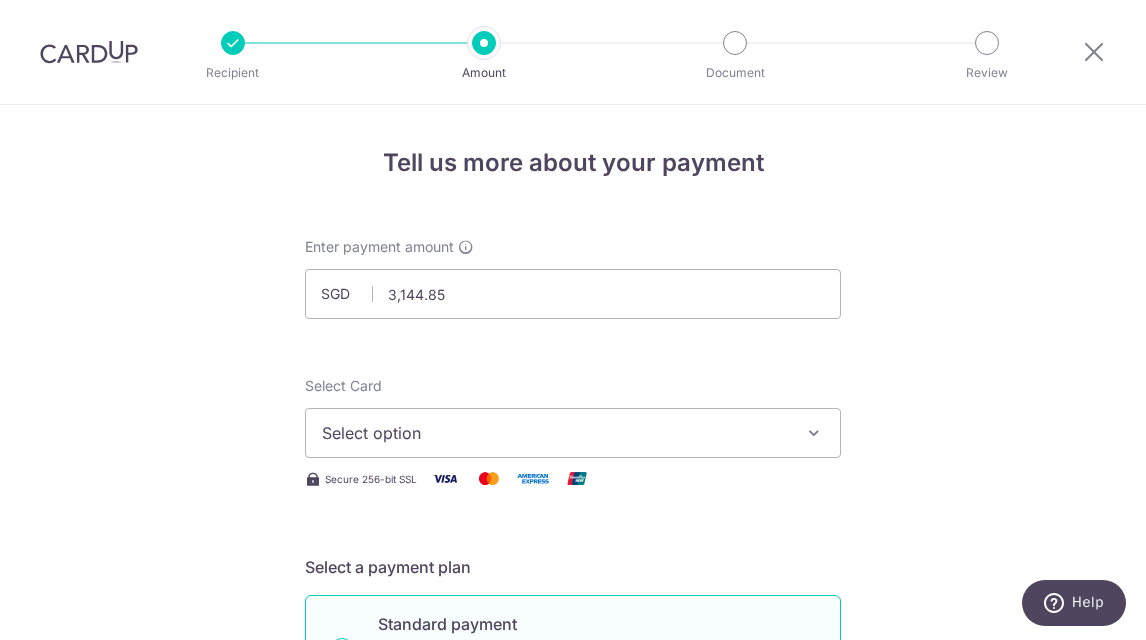 click on "Enter payment amount
SGD
3,144.85
3144.85
Recipient added successfully!
Select Card
Select option
Add credit card
Secure 256-bit SSL
Text
New card details
Card
Secure 256-bit SSL" at bounding box center (573, 1028) 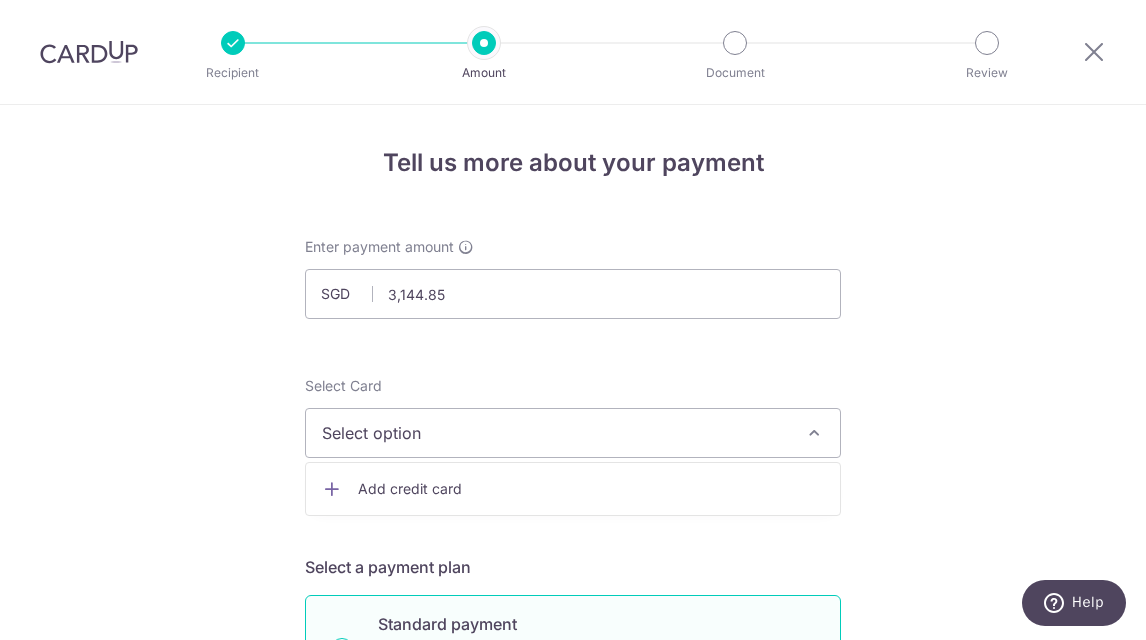 click on "Add credit card" at bounding box center [573, 489] 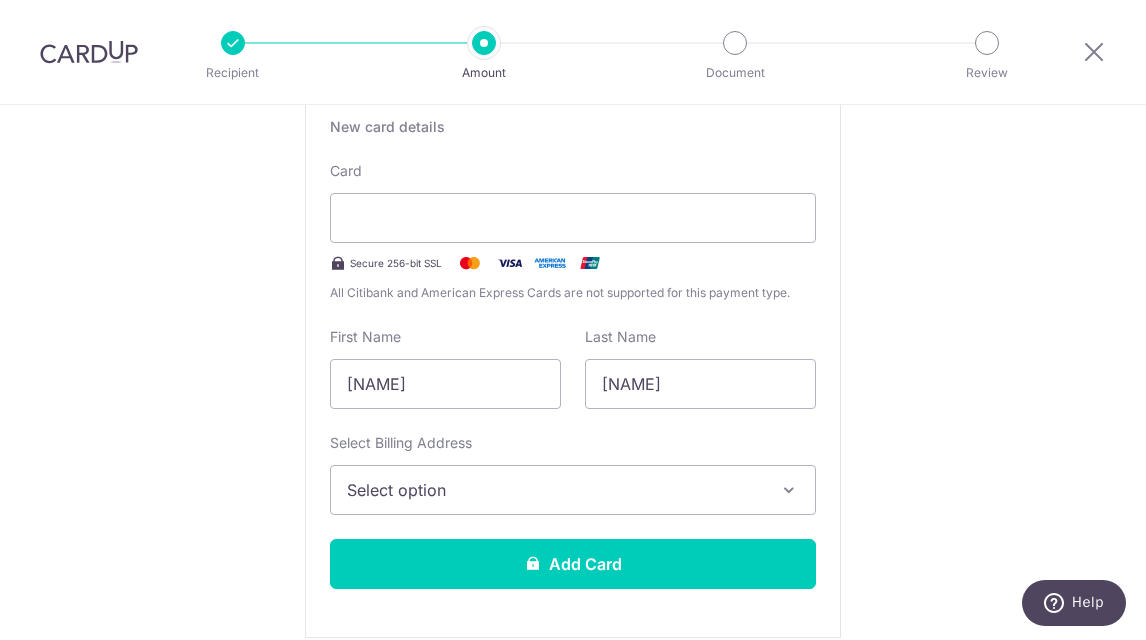 scroll, scrollTop: 300, scrollLeft: 0, axis: vertical 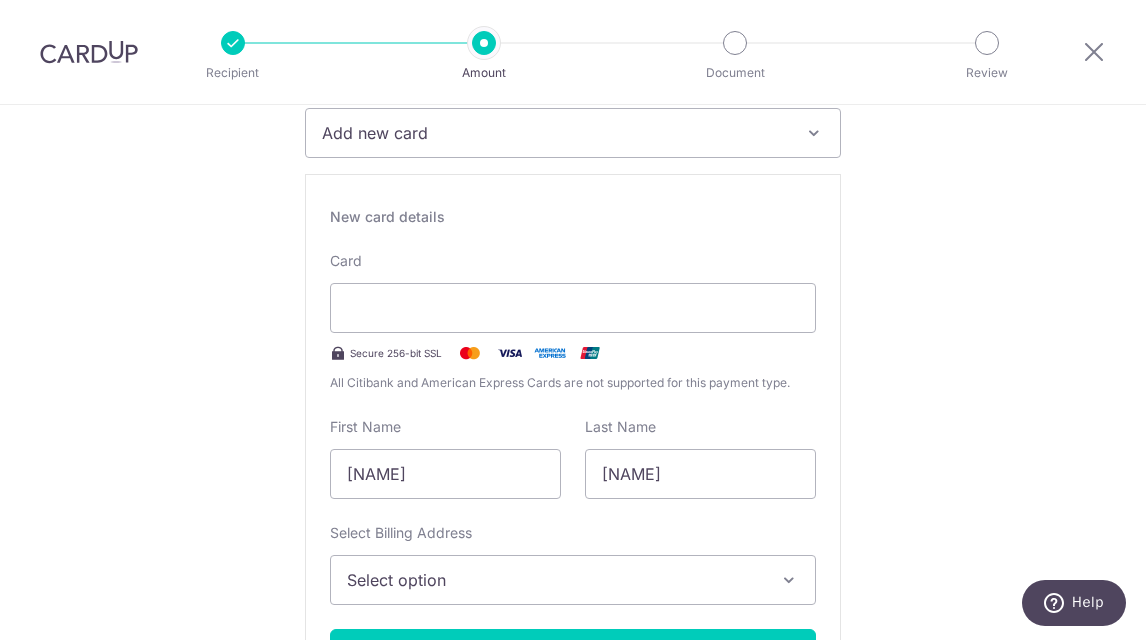 click on "New card details" at bounding box center [573, 217] 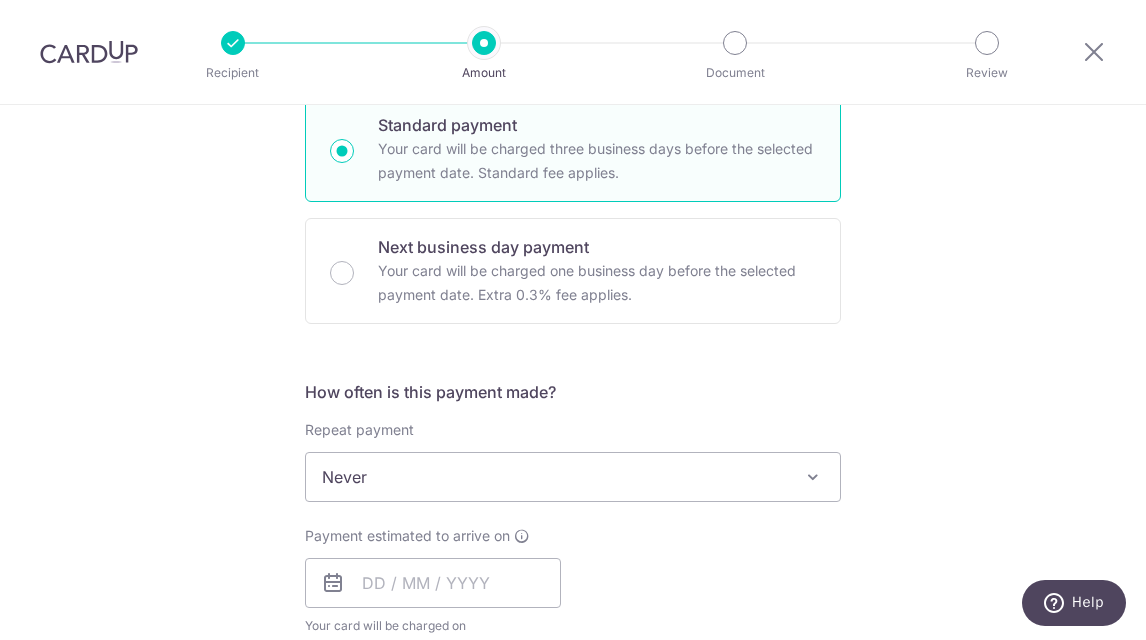 scroll, scrollTop: 1200, scrollLeft: 0, axis: vertical 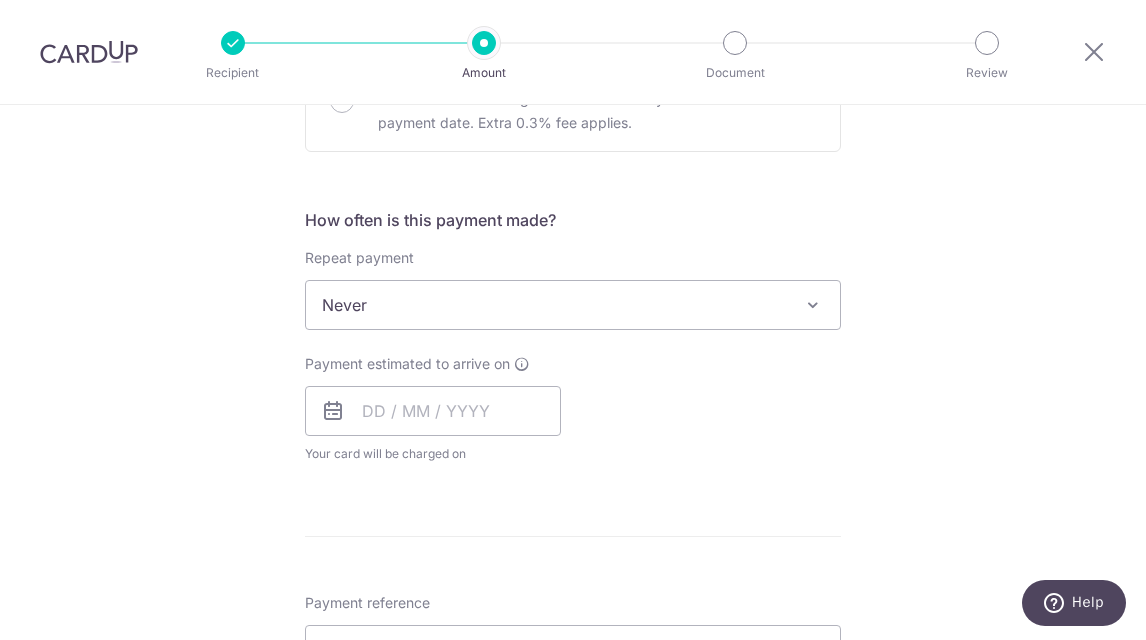 click on "Never" at bounding box center (573, 305) 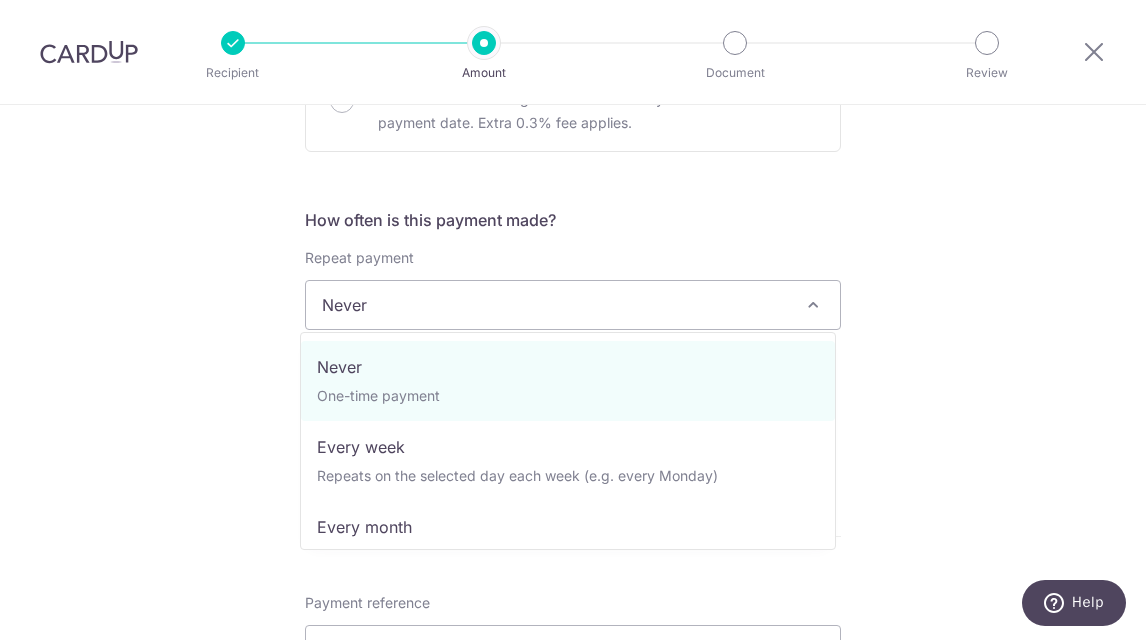 click on "Never" at bounding box center (573, 305) 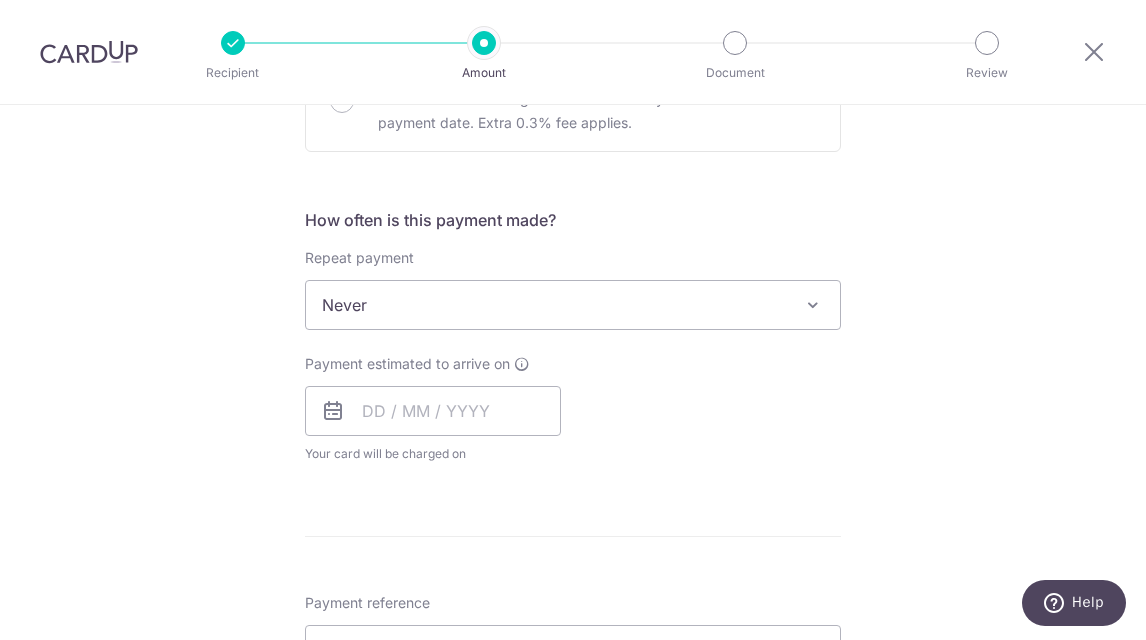 click on "How often is this payment made?
Repeat payment
Never
Every week
Every month
Every quarter
Every half a year Never
To set up monthly income tax payments on CardUp, please ensure the following:     Keep GIRO active   First payment through GIRO   Limit of 11 months scheduling   Upload Notice of Assessment    For more details, refer to this guide:  CardUp Help - Monthly Income Tax Payments
Payment estimated to arrive on
Prev Next Aug Sep Oct Nov Dec 2025 2026 2027 2028 2029 2030 2031 2032 2033 2034 2035 Sun Mon Tue Wed Thu Fri Sat           1 2 3 4 5 6 7 8 9 10 11 12 13 14 15 16 17 18 19 20 21 22 23 24 25 26 27 28 29 30 31             Why are some dates not available?
Your card will be charged on   for the first payment" at bounding box center (573, 344) 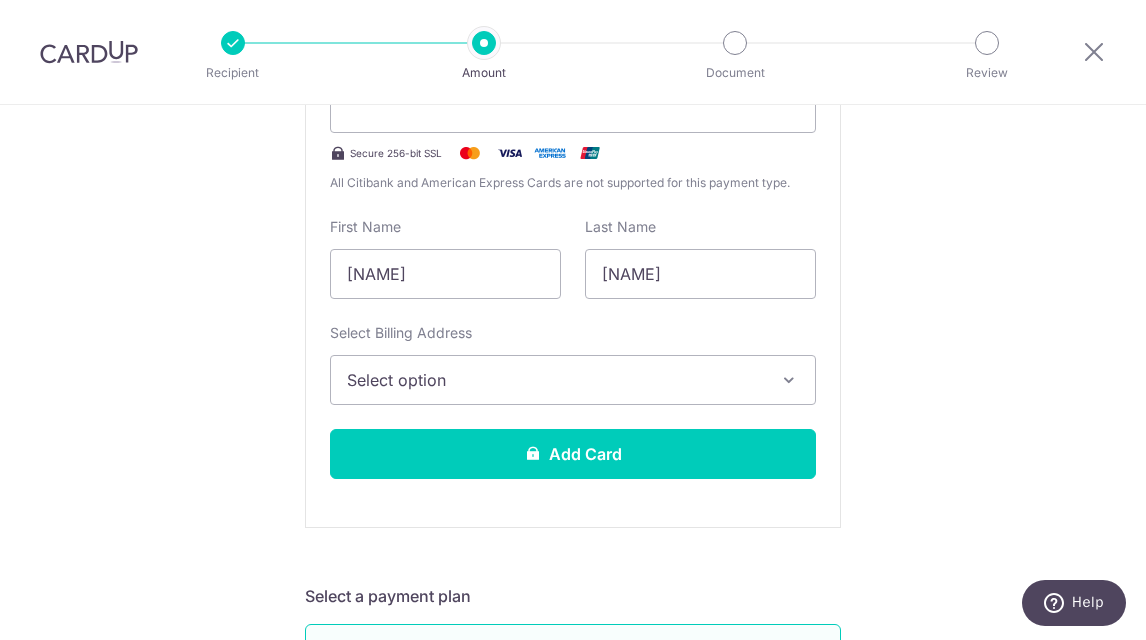 scroll, scrollTop: 100, scrollLeft: 0, axis: vertical 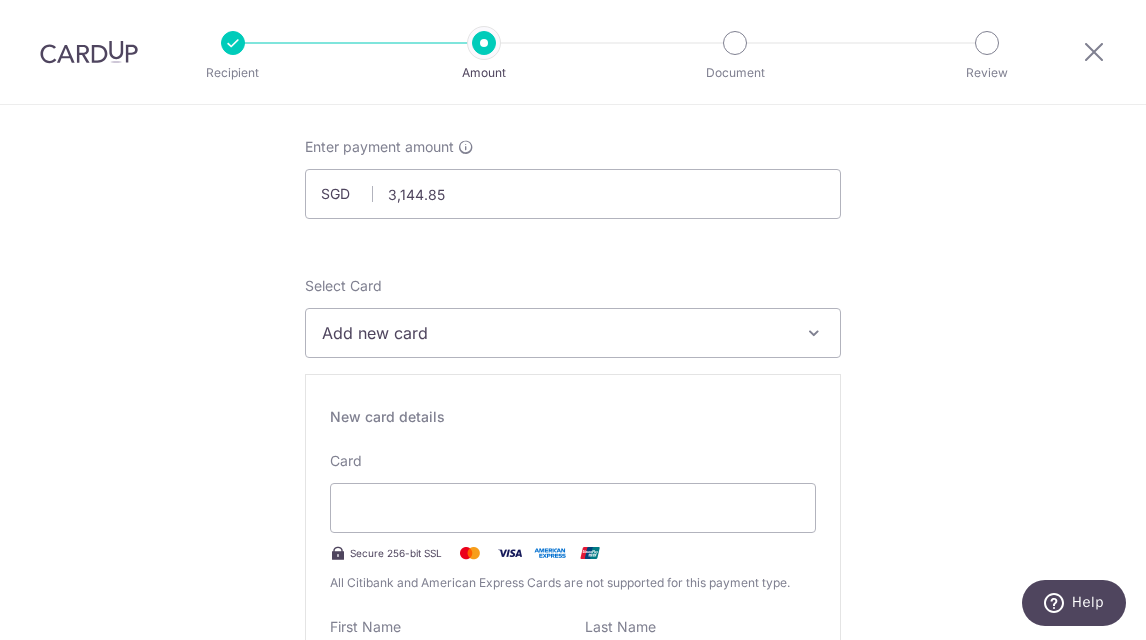 click on "Tell us more about your payment
Enter payment amount
SGD
3,144.85
3144.85
Recipient added successfully!
Select Card
Add new card
Add credit card
Secure 256-bit SSL
Text
New card details
Card
Secure 256-bit SSL" at bounding box center (573, 1174) 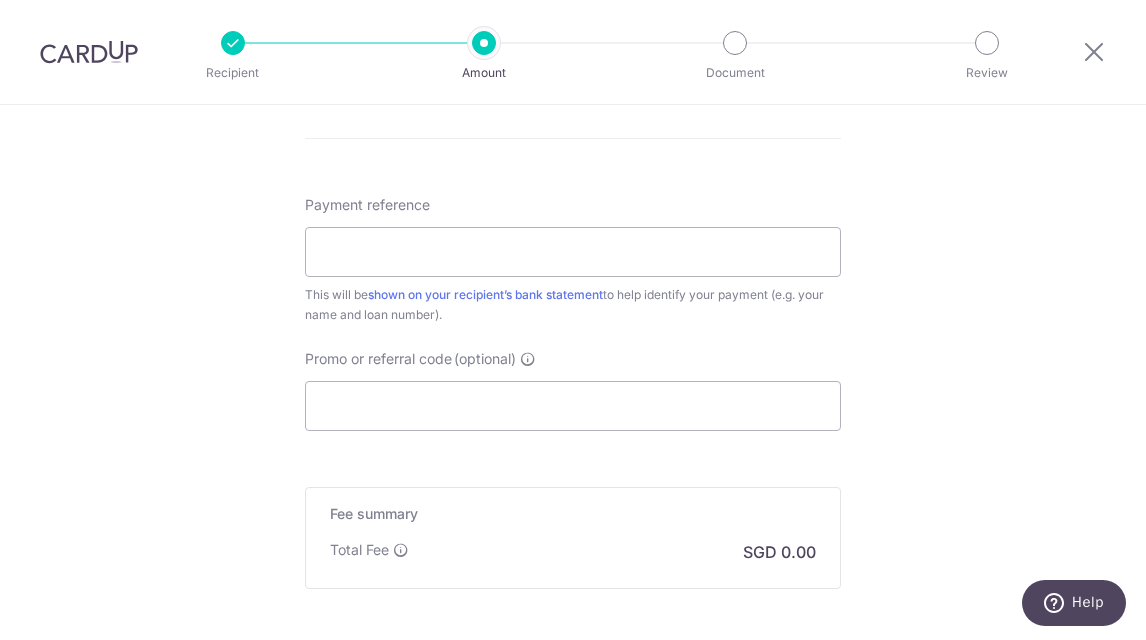 scroll, scrollTop: 1600, scrollLeft: 0, axis: vertical 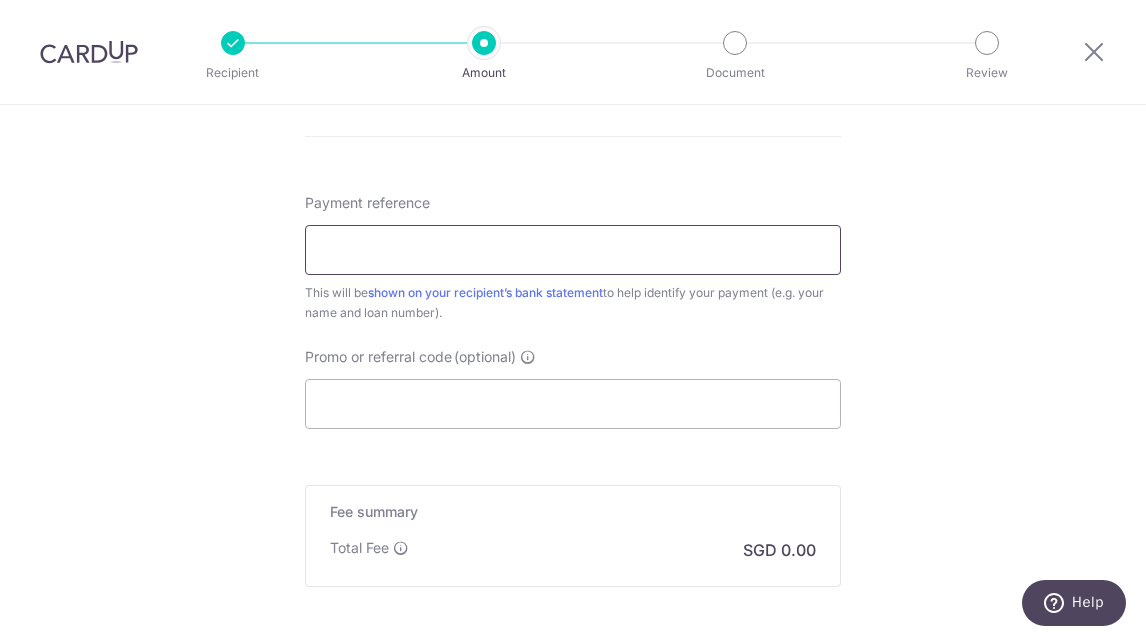 click on "Payment reference" at bounding box center [573, 250] 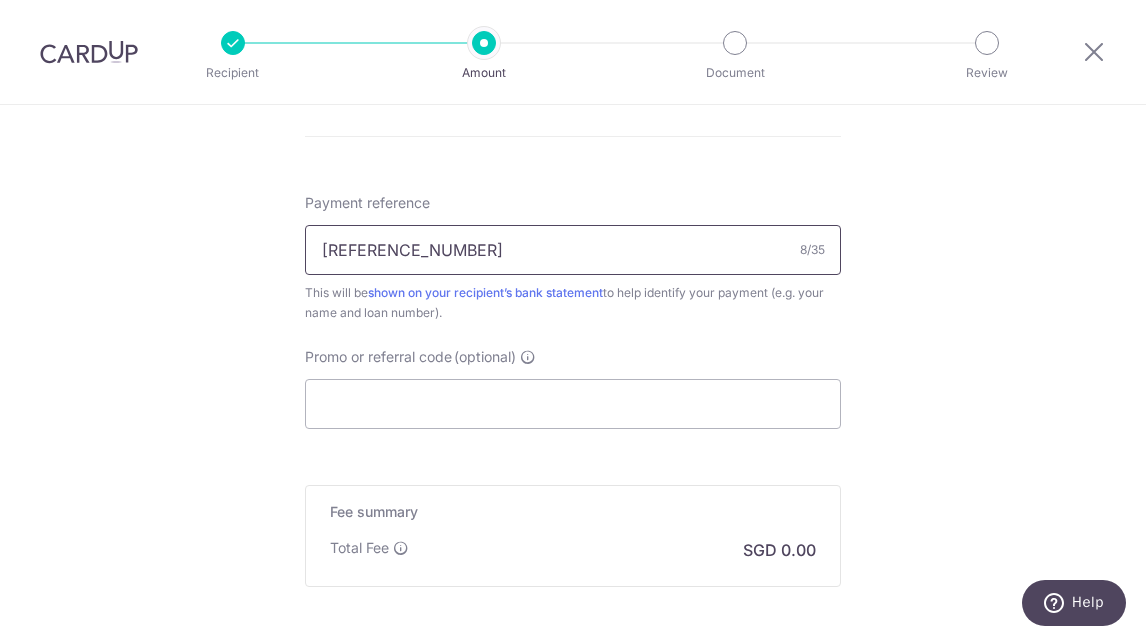 type on "SNA4587B" 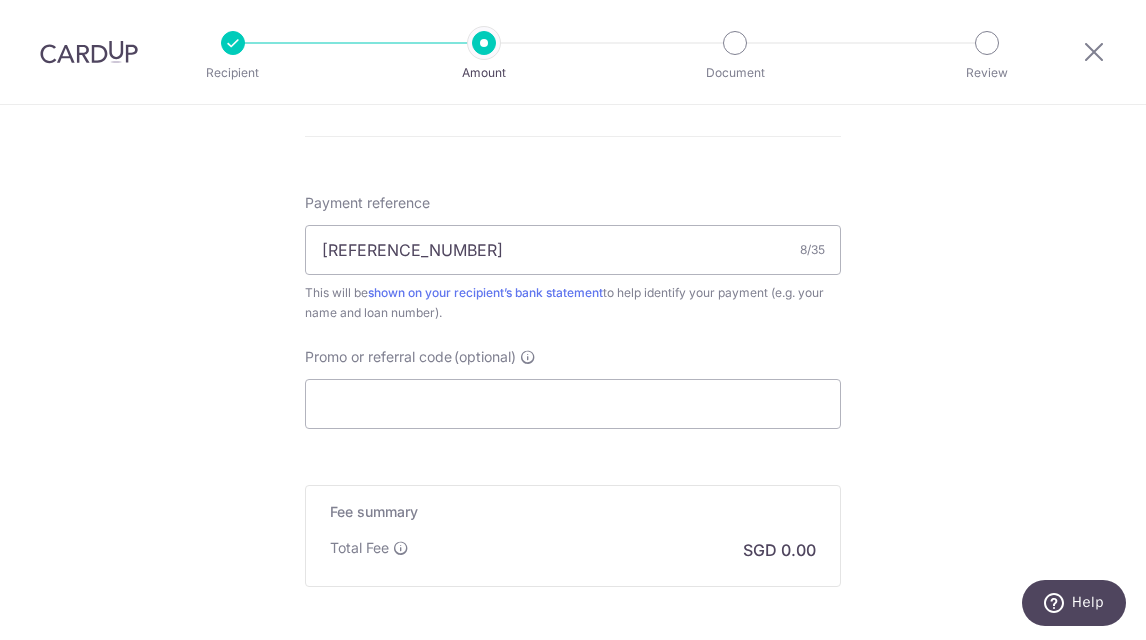 click on "Enter payment amount
SGD
3,144.85
3144.85
Recipient added successfully!
Select Card
Add new card
Add credit card
Secure 256-bit SSL
Text
New card details
Card
Secure 256-bit SSL
First Name" at bounding box center (573, -307) 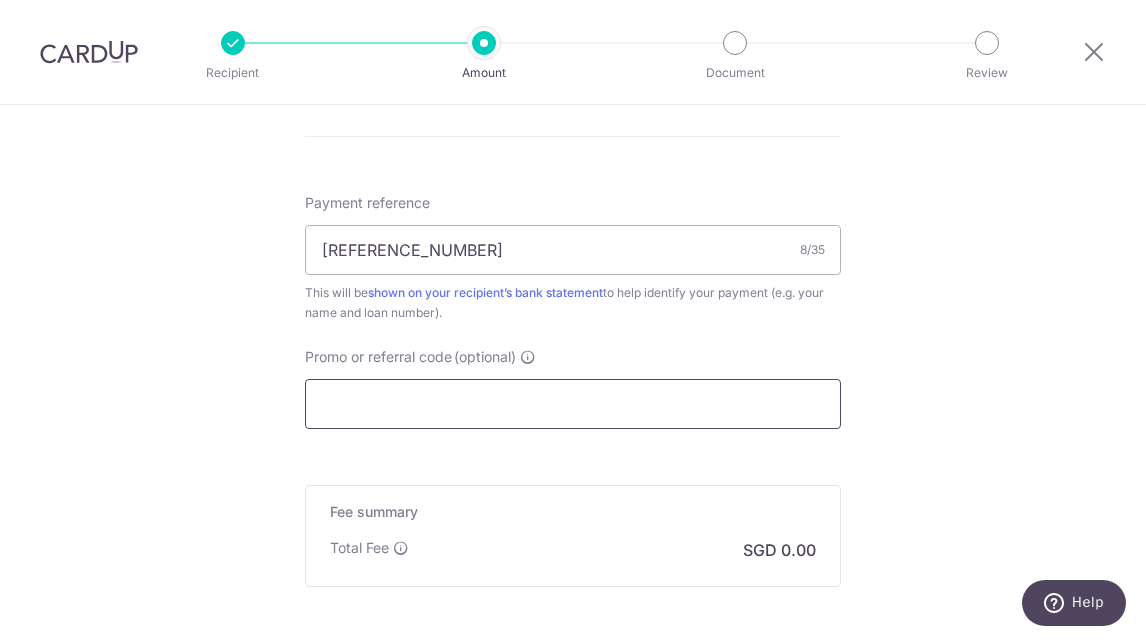 click on "Promo or referral code
(optional)" at bounding box center (573, 404) 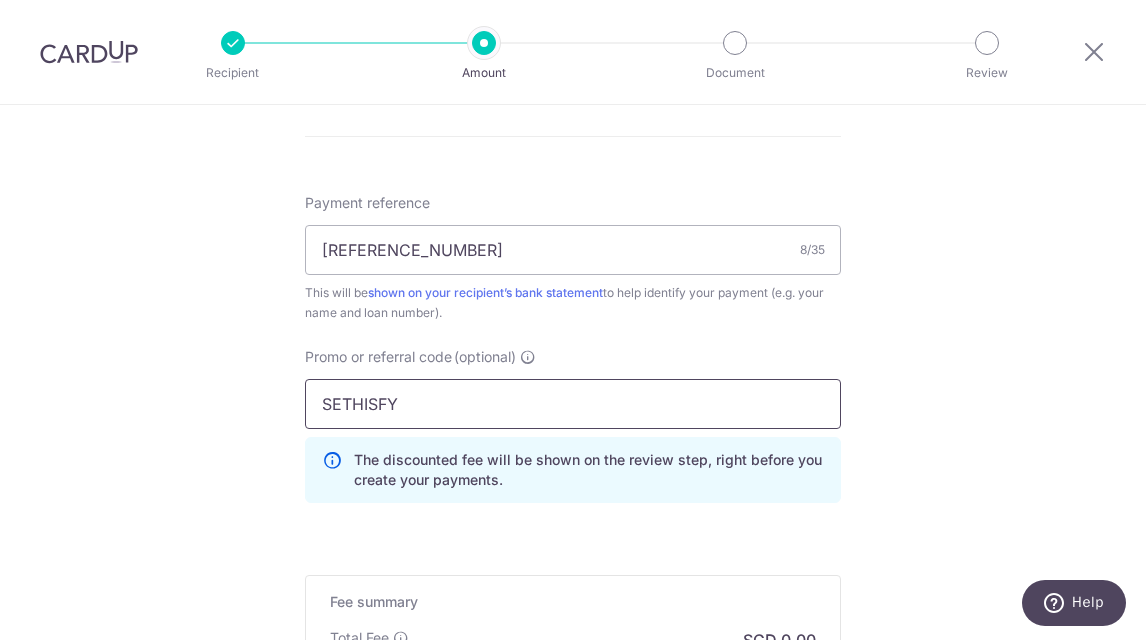 type on "SETHISFY" 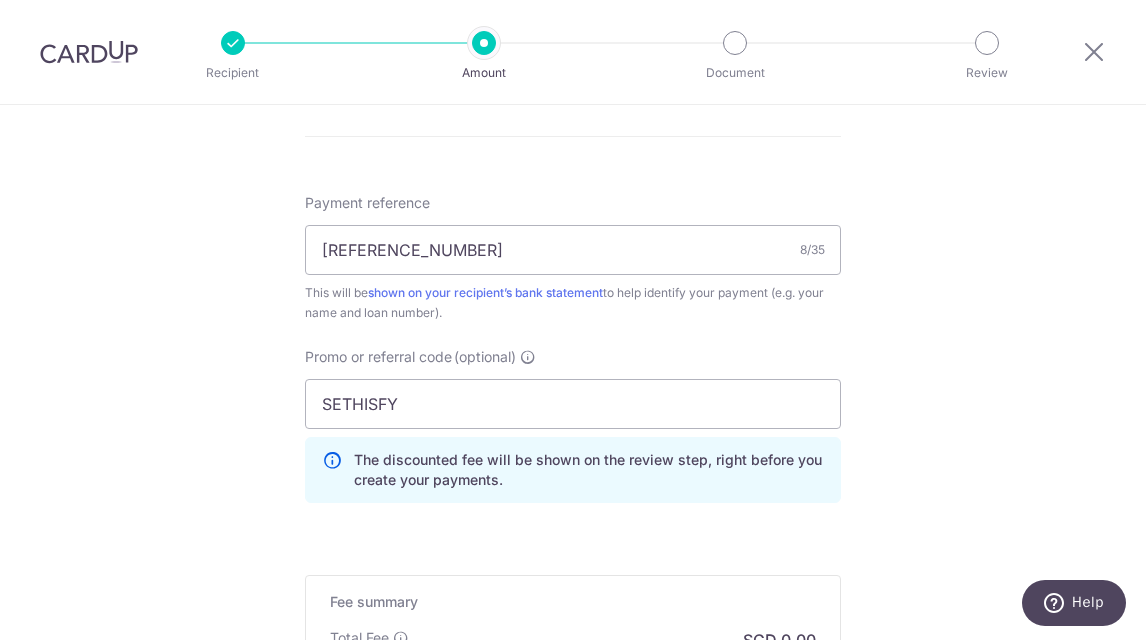 click on "Payment reference
SNA4587B
8/35
This will be  shown on your recipient’s bank statement  to help identify your payment (e.g. your name and loan number).
Promo or referral code
(optional)
SETHISFY
The discounted fee will be shown on the review step, right before you create your payments.
Add" at bounding box center [573, 356] 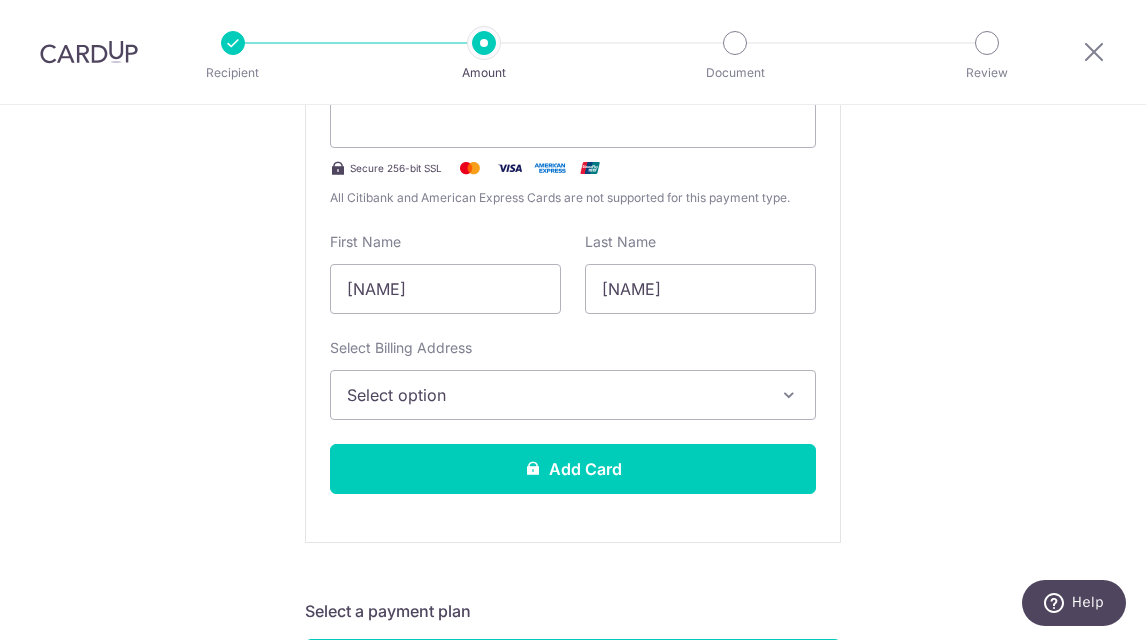 scroll, scrollTop: 400, scrollLeft: 0, axis: vertical 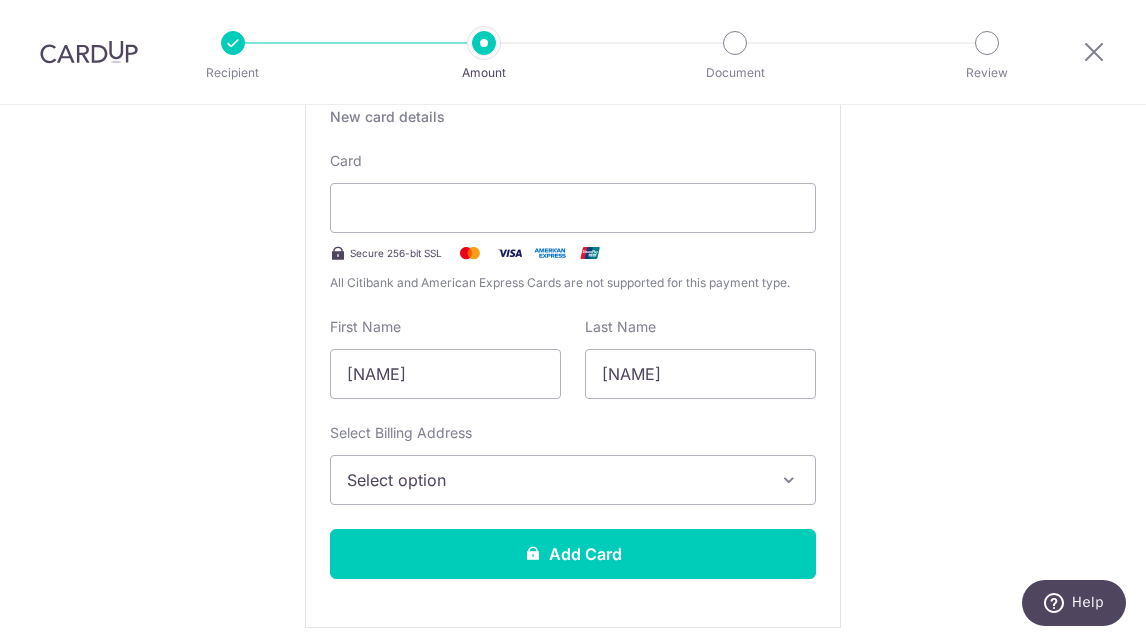 click on "Select option" at bounding box center [573, 480] 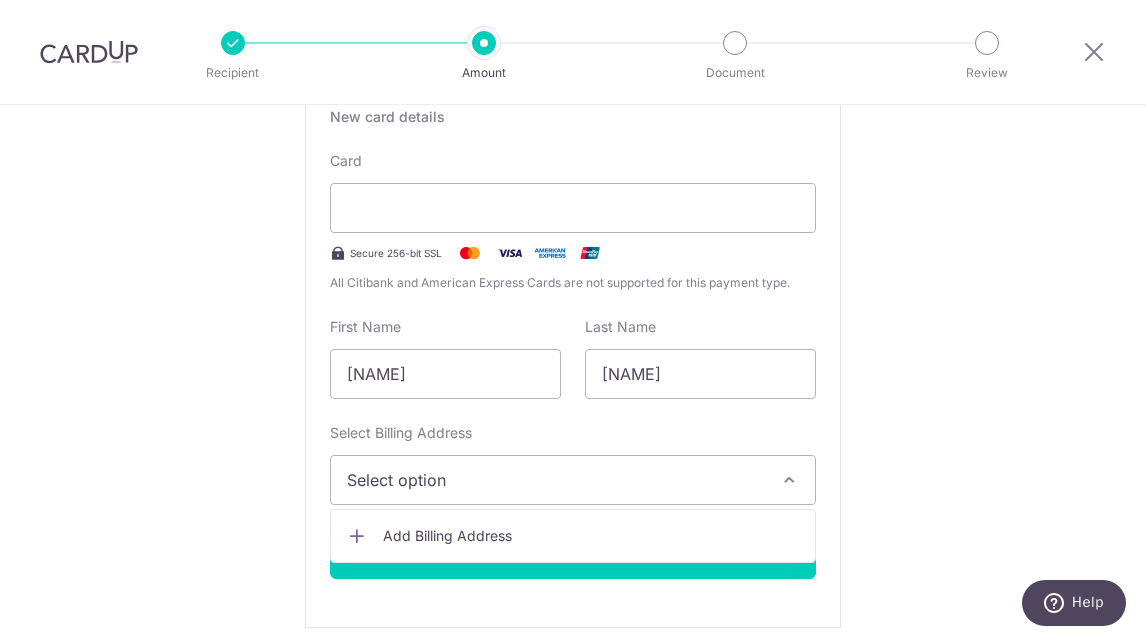 click on "Tell us more about your payment
Enter payment amount
SGD
3,144.85
3144.85
Recipient added successfully!
Select Card
Add new card
Add credit card
Secure 256-bit SSL
Text
New card details
Card
Secure 256-bit SSL" at bounding box center (573, 919) 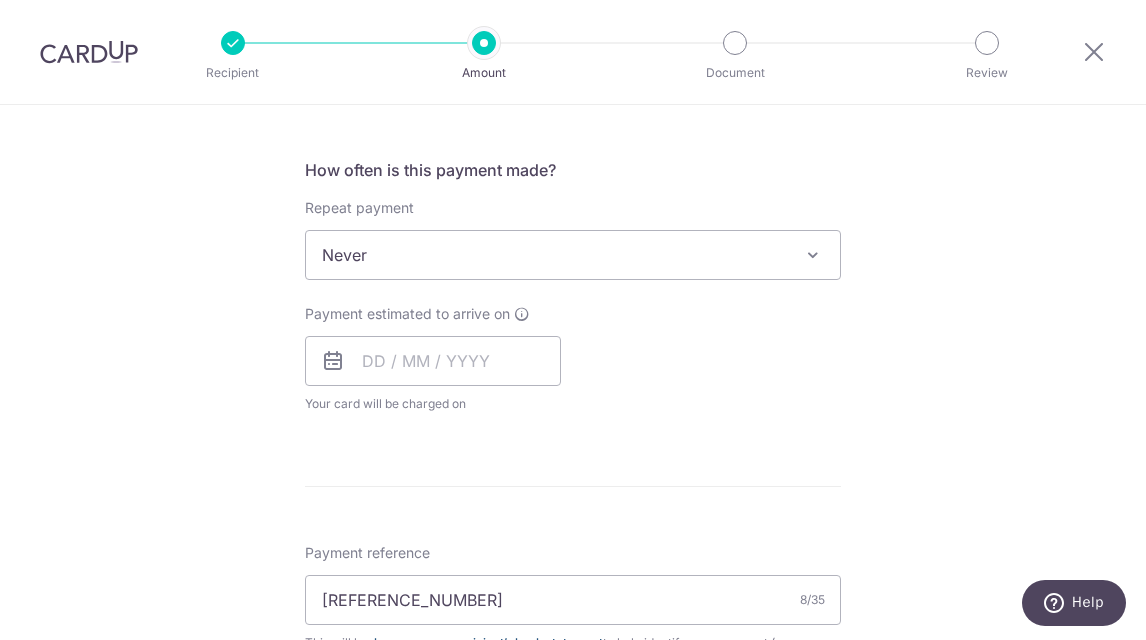 scroll, scrollTop: 1200, scrollLeft: 0, axis: vertical 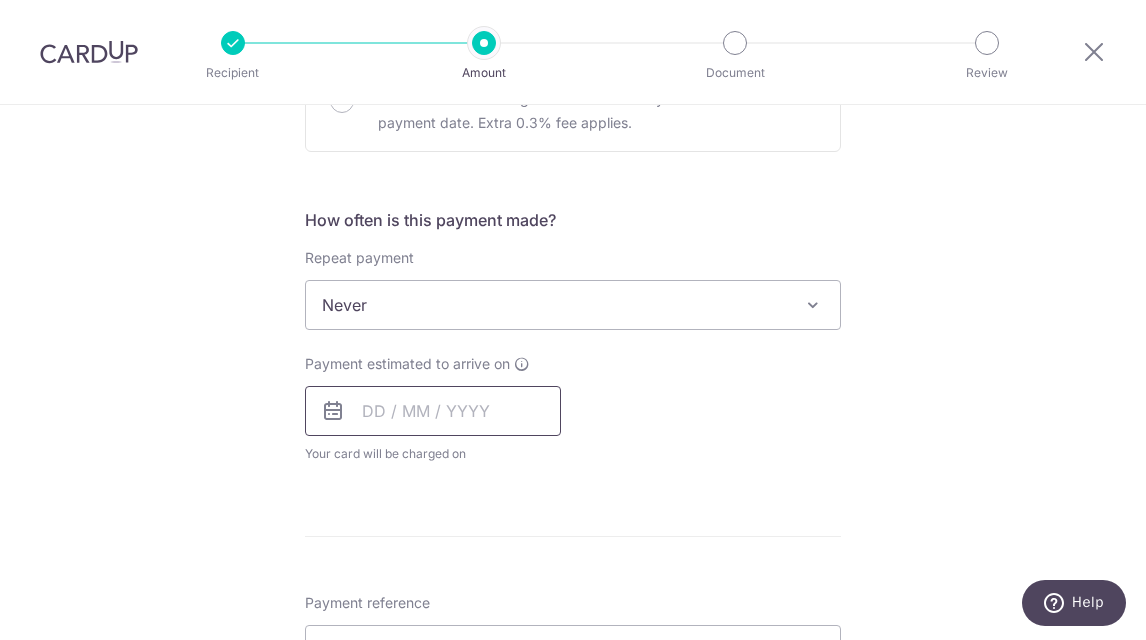 click at bounding box center (433, 411) 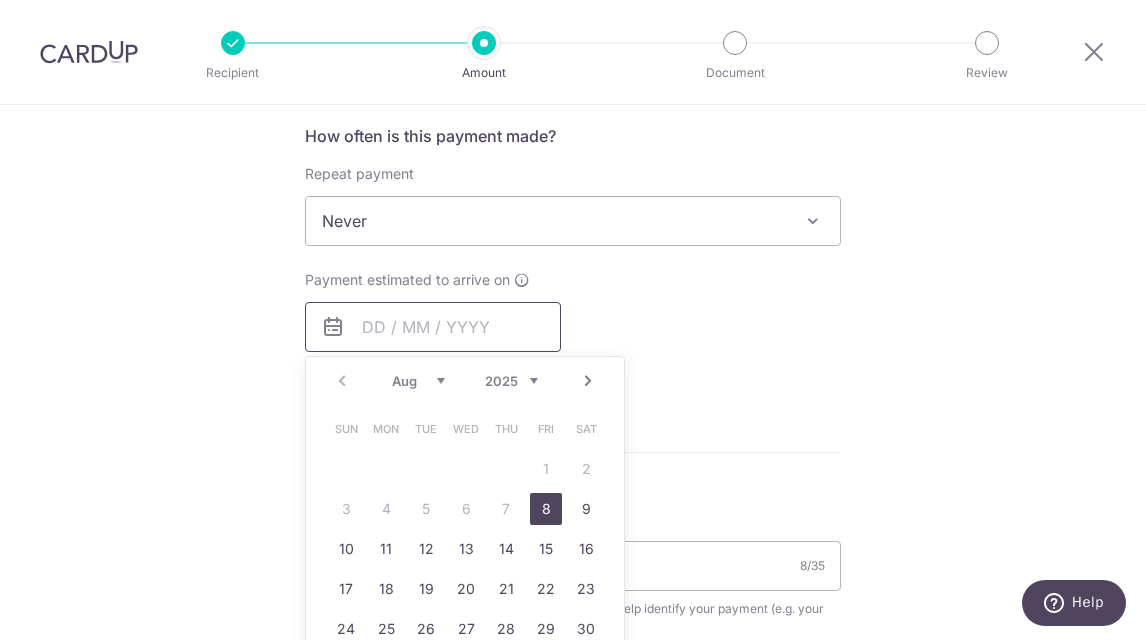 scroll, scrollTop: 1300, scrollLeft: 0, axis: vertical 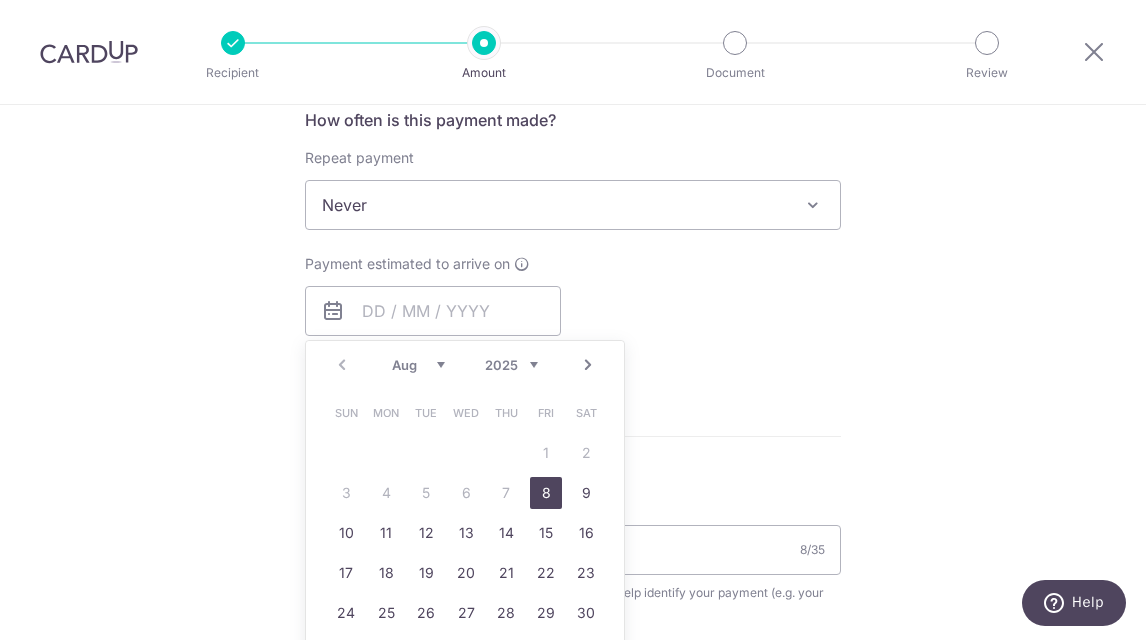 click on "8" at bounding box center (546, 493) 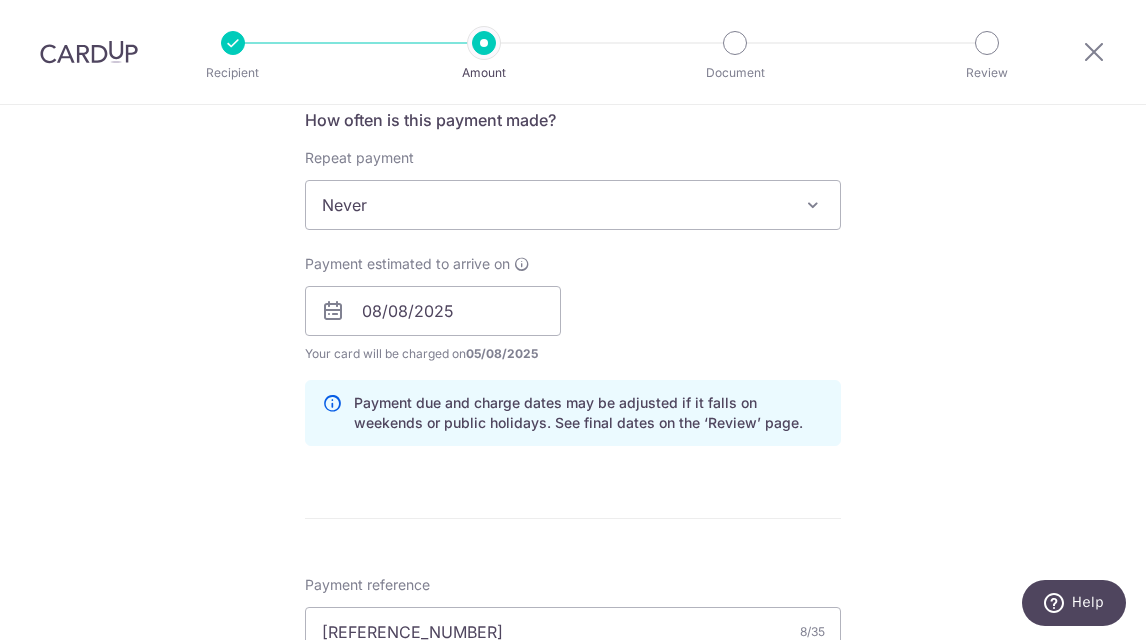 click on "Payment estimated to arrive on
08/08/2025
Prev Next Jan Feb Mar Apr May Jun Jul Aug Sep Oct Nov Dec 2025 2026 2027 2028 2029 2030 2031 2032 2033 2034 2035 Sun Mon Tue Wed Thu Fri Sat     1 2 3 4 5 6 7 8 9 10 11 12 13 14 15 16 17 18 19 20 21 22 23 24 25 26 27 28 29 30 31
Your card will be charged on  05/08/2025  for the first payment
* If your payment is funded by  9:00am SGT on Wednesday 06/08/2025
06/08/2025
No. of Payments
13/12/2026" at bounding box center (573, 309) 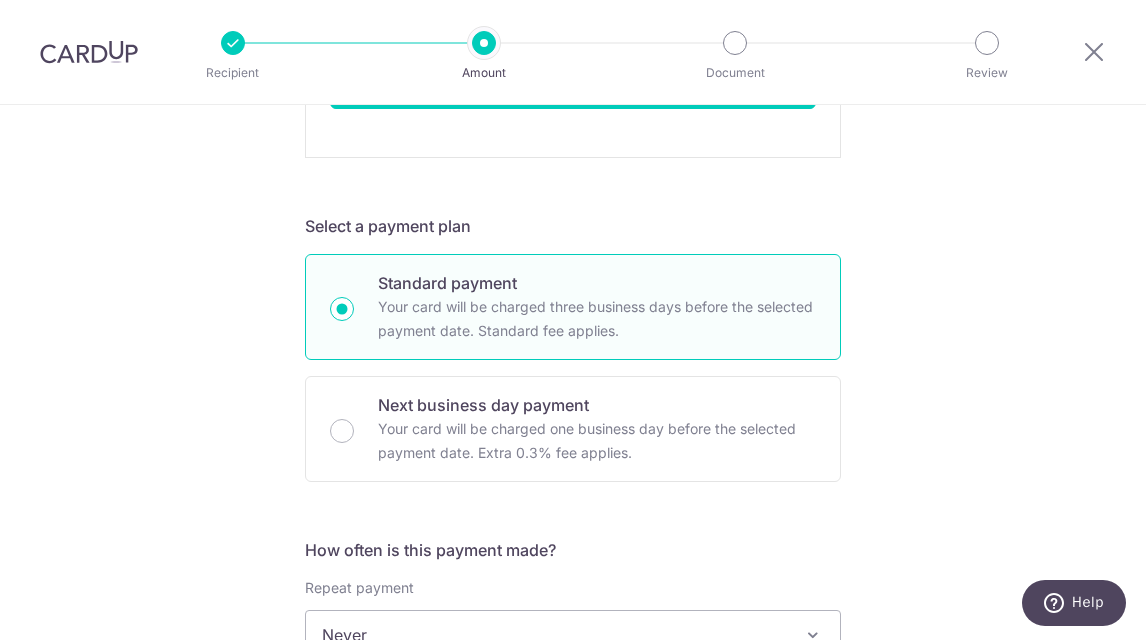 scroll, scrollTop: 370, scrollLeft: 0, axis: vertical 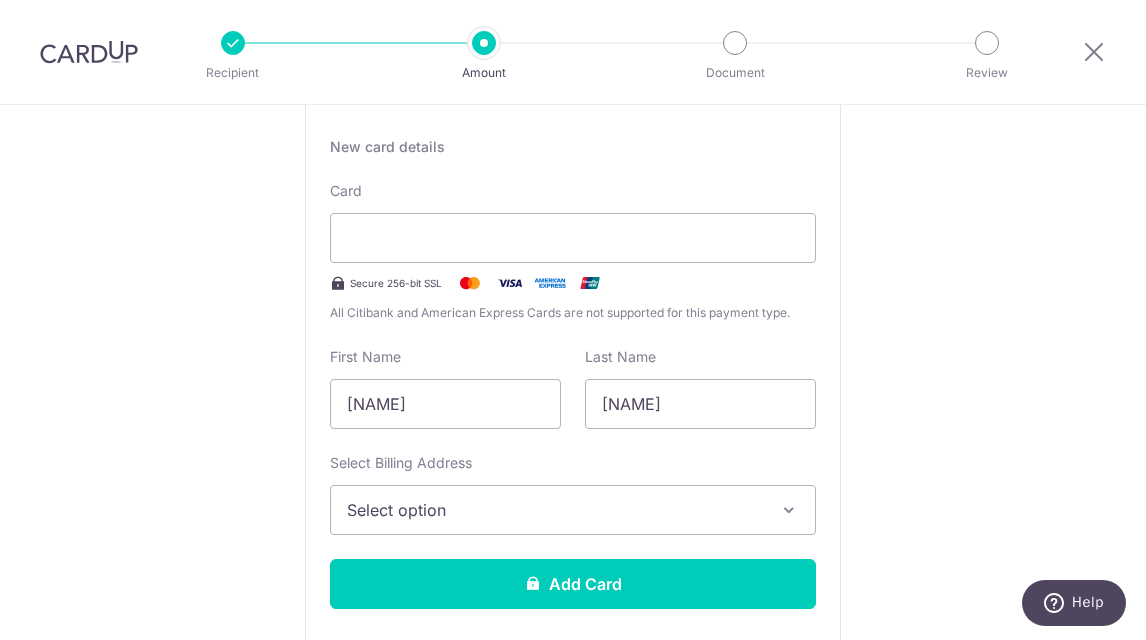click on "Select option" at bounding box center [555, 510] 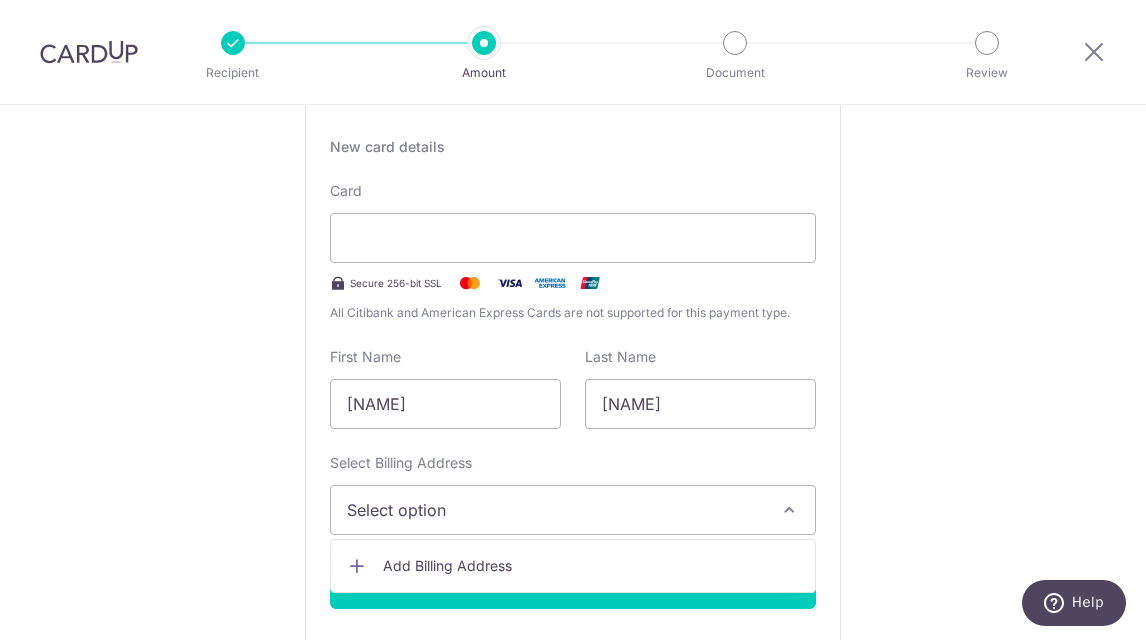 click on "Select option" at bounding box center [555, 510] 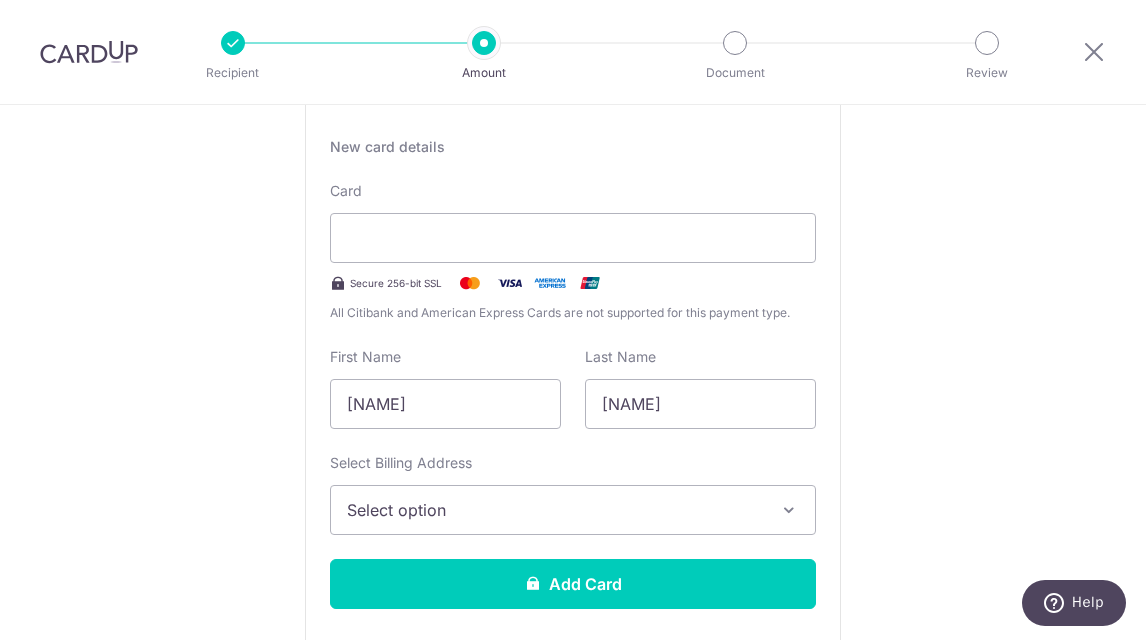 click on "Select option" at bounding box center [555, 510] 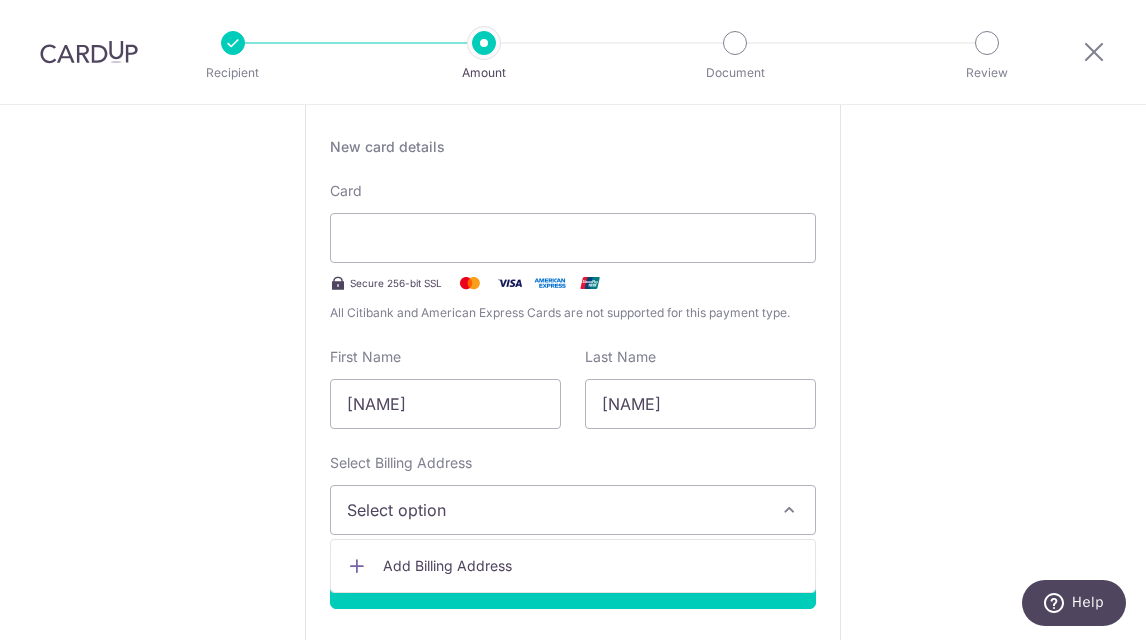 click on "Add Billing Address" at bounding box center [591, 566] 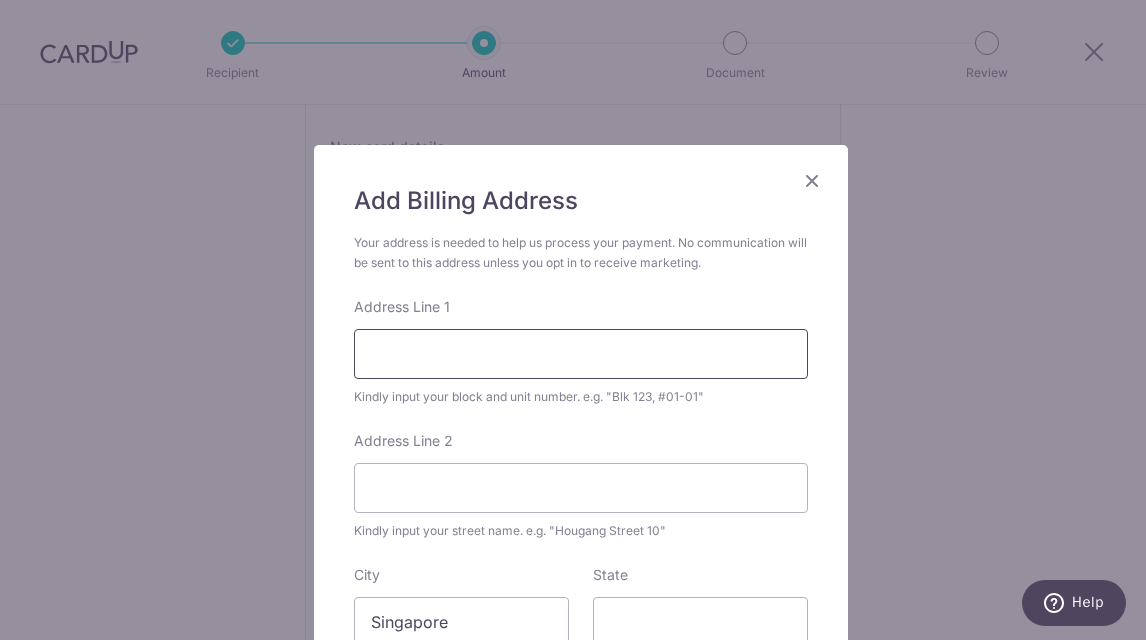 click on "Address Line 1" at bounding box center (581, 354) 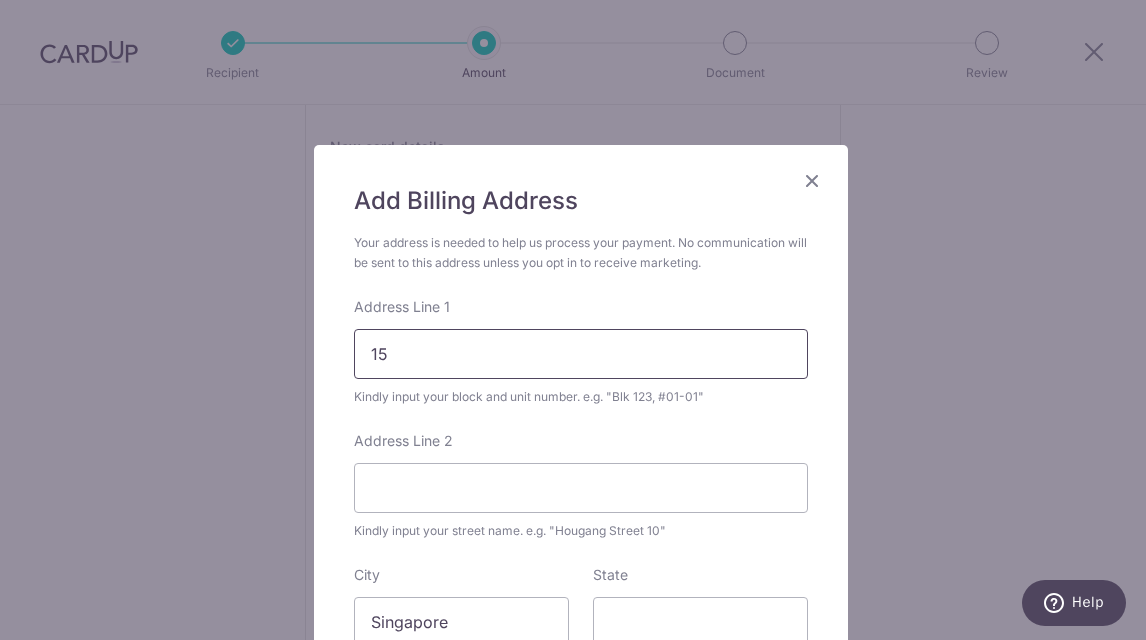 type on "1" 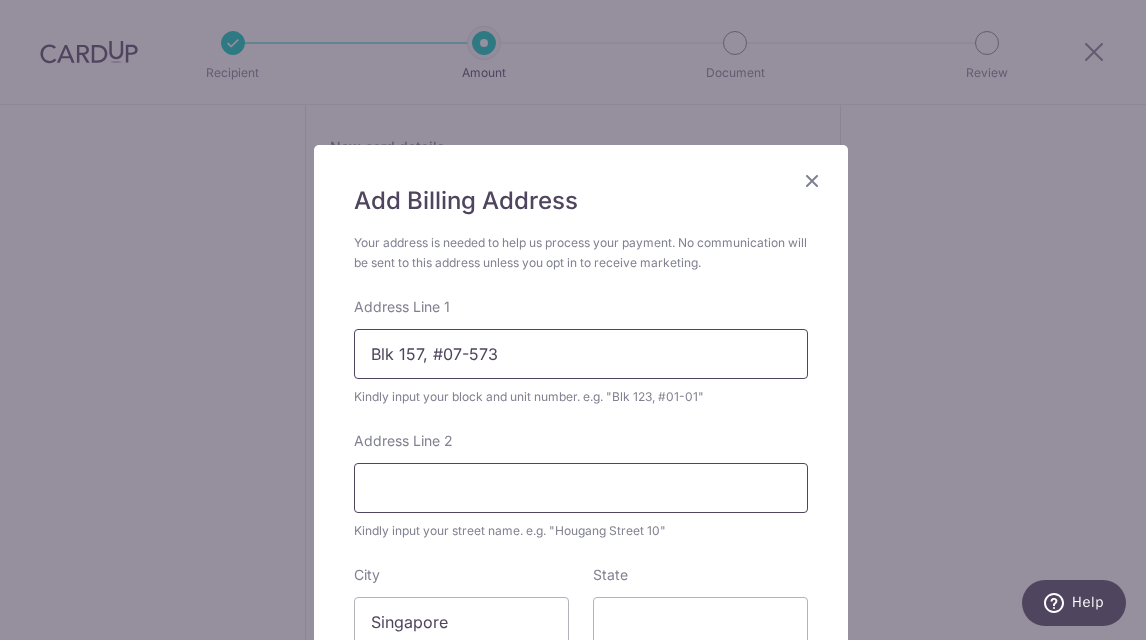 type on "Blk 157, #07-573" 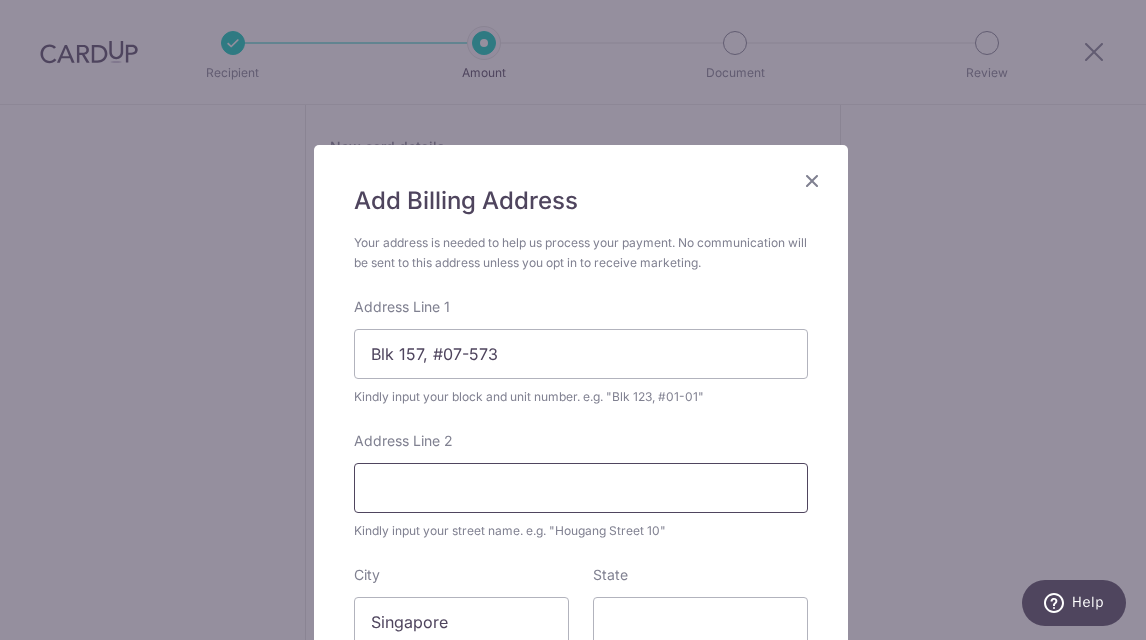 click on "Address Line 2" at bounding box center [581, 488] 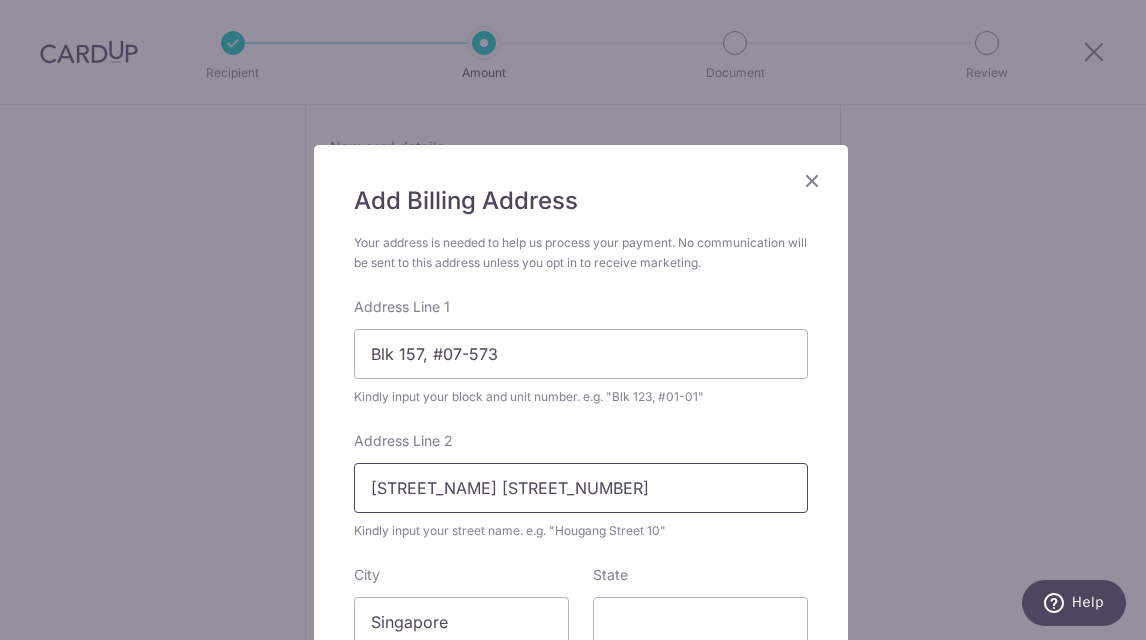 scroll, scrollTop: 200, scrollLeft: 0, axis: vertical 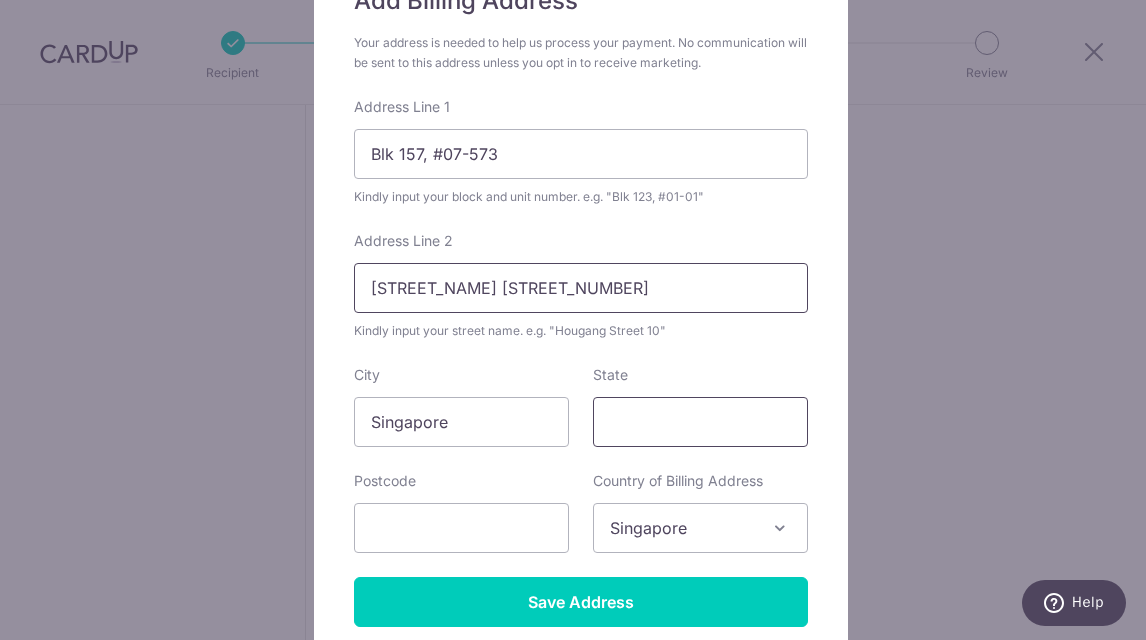 type on "Bedok South Avenue 3" 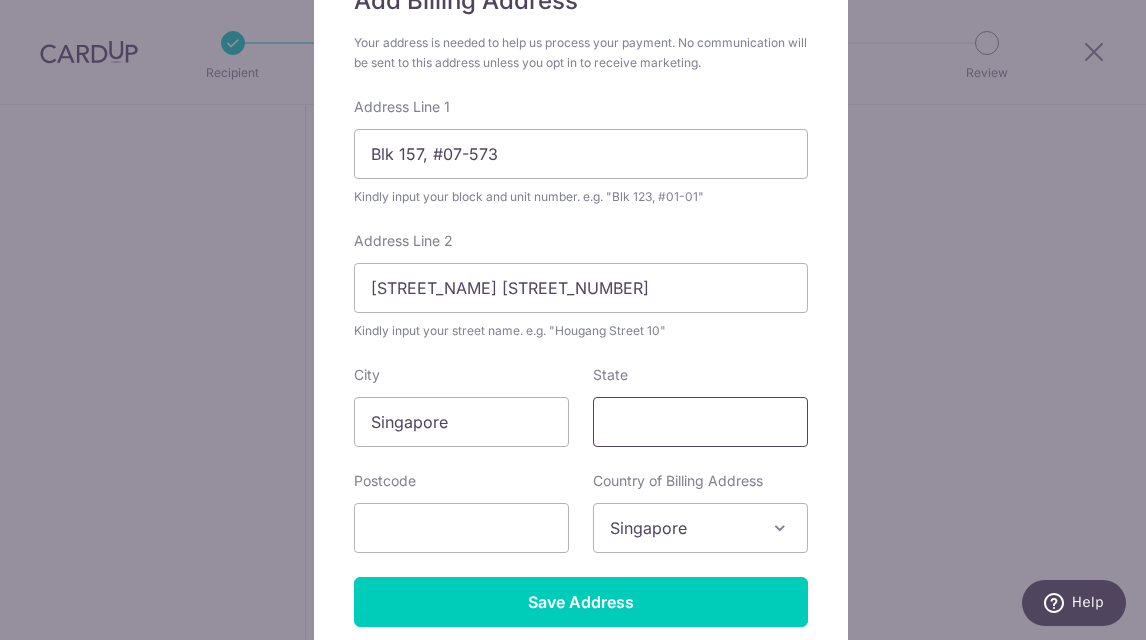 click on "State" at bounding box center (700, 422) 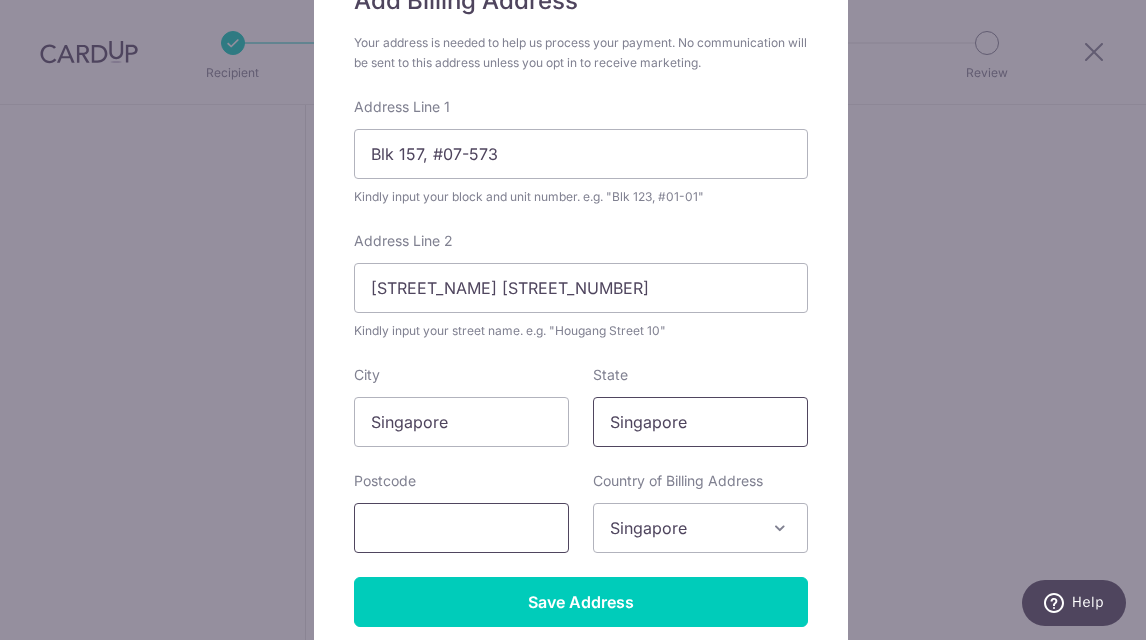 type on "Singapore" 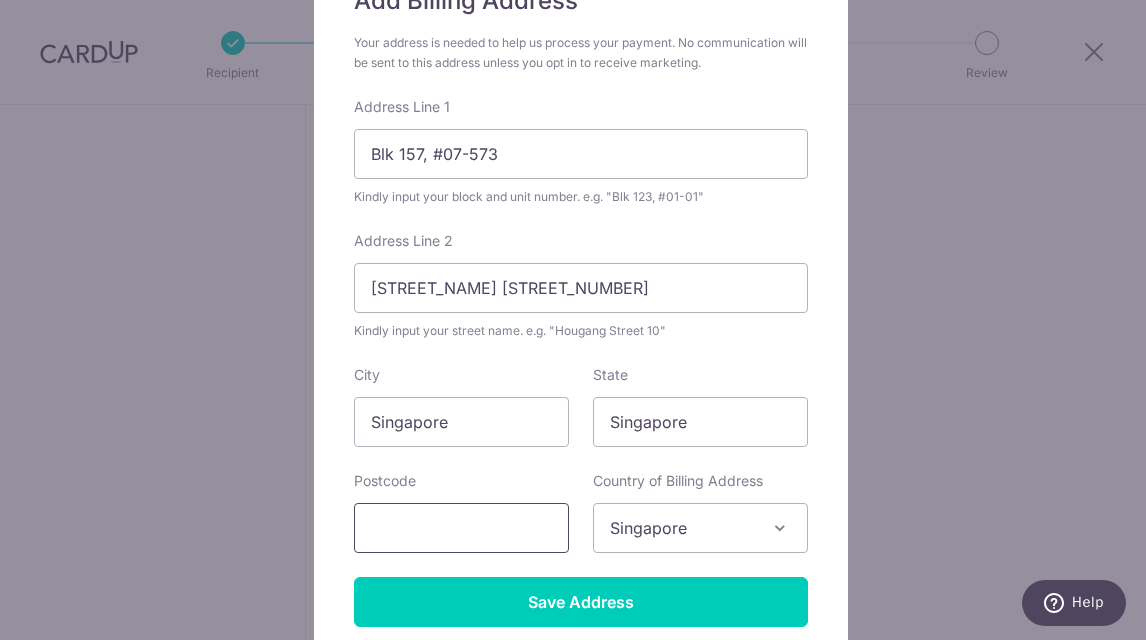 click at bounding box center (461, 528) 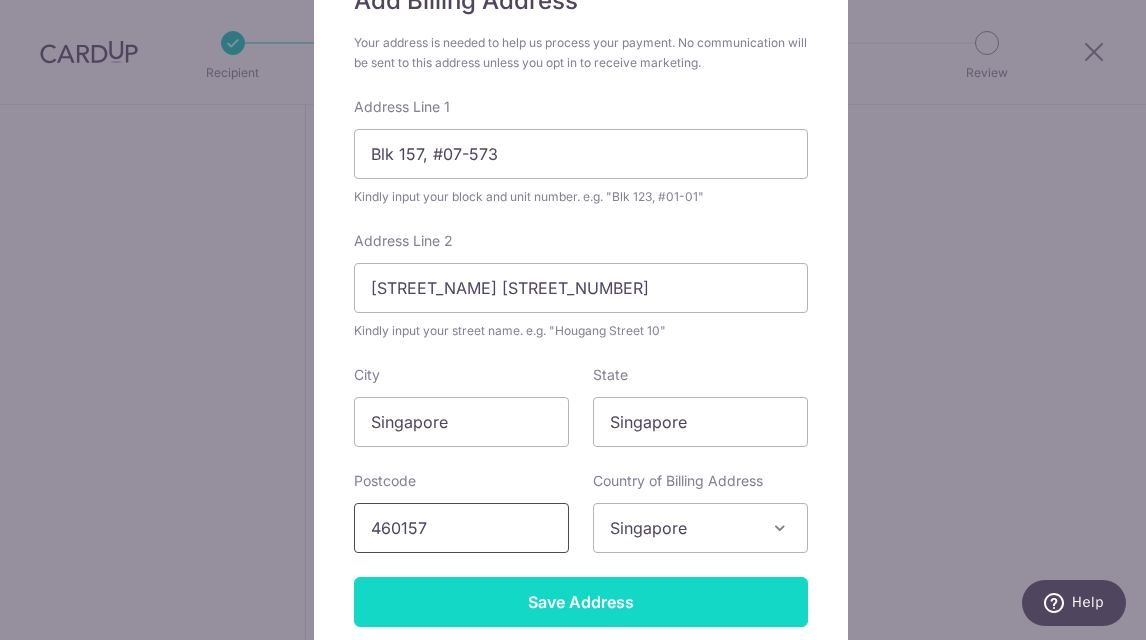 type on "460157" 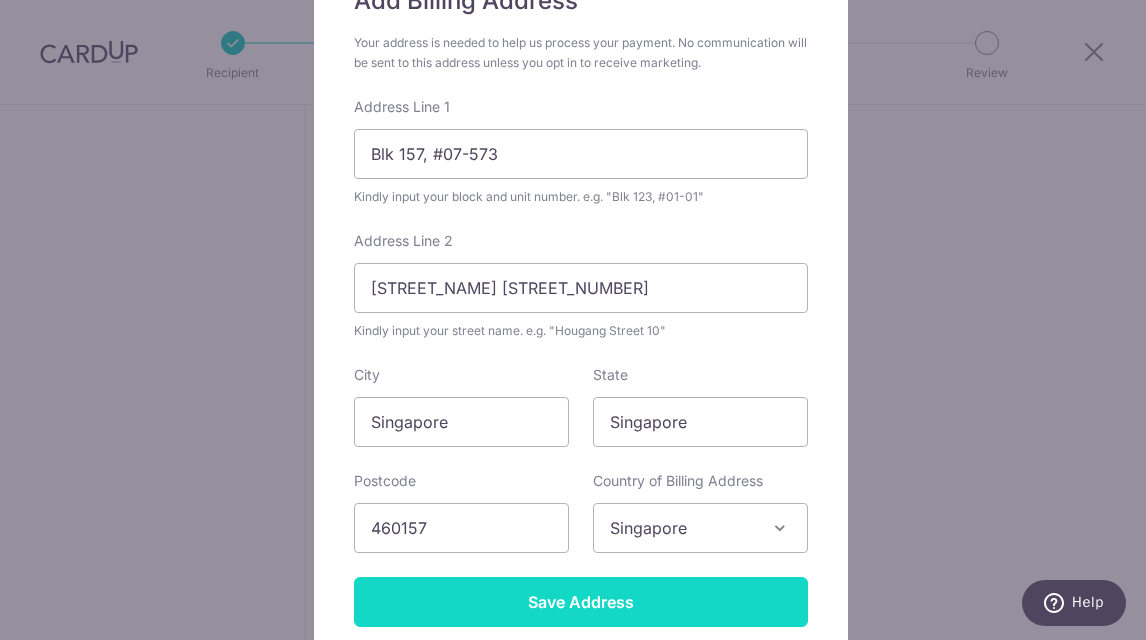 click on "Save Address" at bounding box center (581, 602) 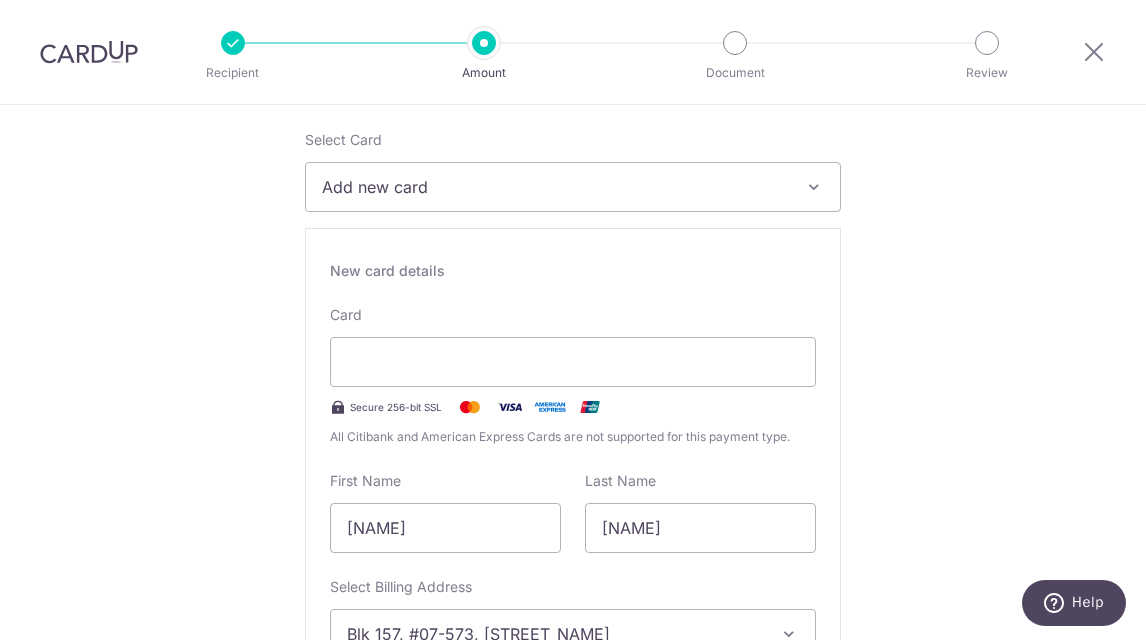 scroll, scrollTop: 300, scrollLeft: 0, axis: vertical 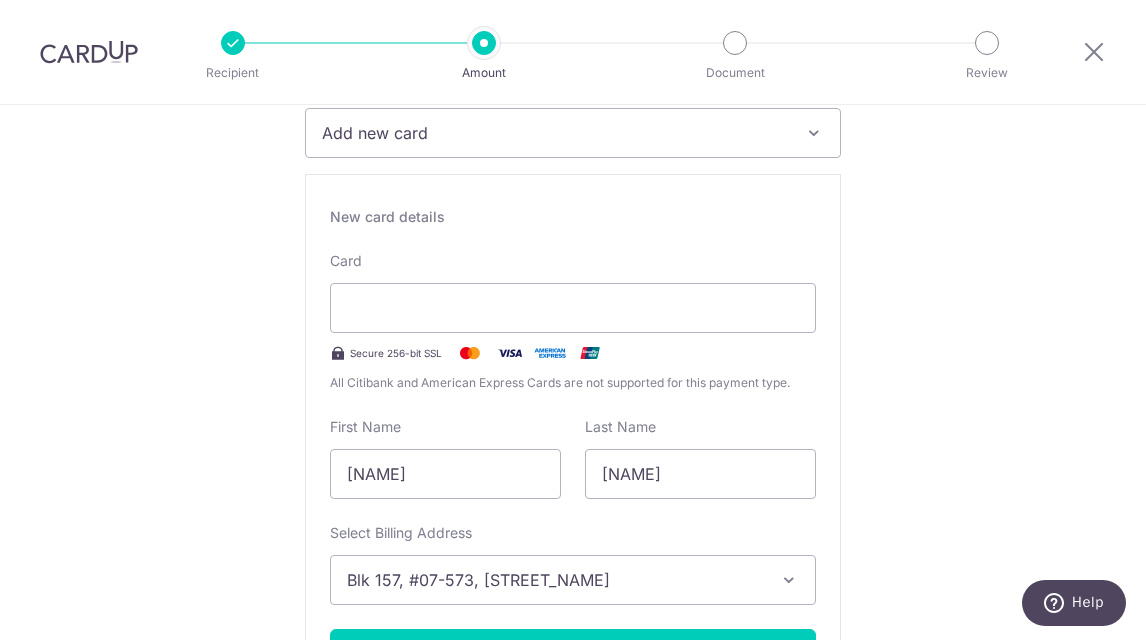 click on "Tell us more about your payment
Enter payment amount
SGD
3,144.85
3144.85
Recipient added successfully!
Select Card
Add new card
Add credit card
Secure 256-bit SSL
Text
New card details
Card
Secure 256-bit SSL" at bounding box center [573, 1060] 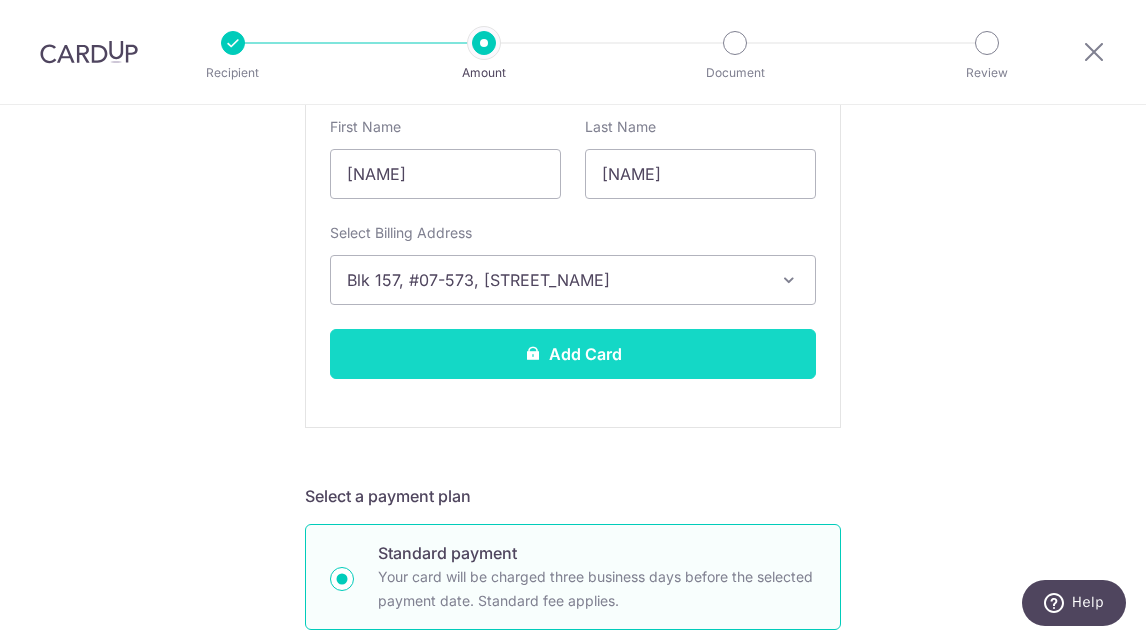 click on "Add Card" at bounding box center (573, 354) 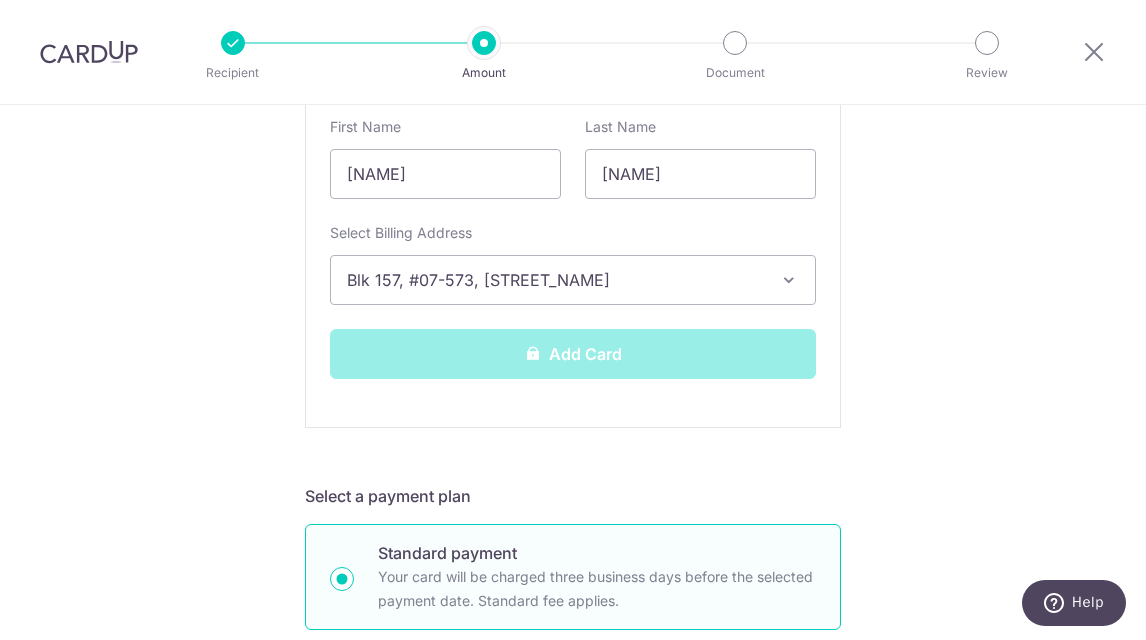 scroll, scrollTop: 400, scrollLeft: 0, axis: vertical 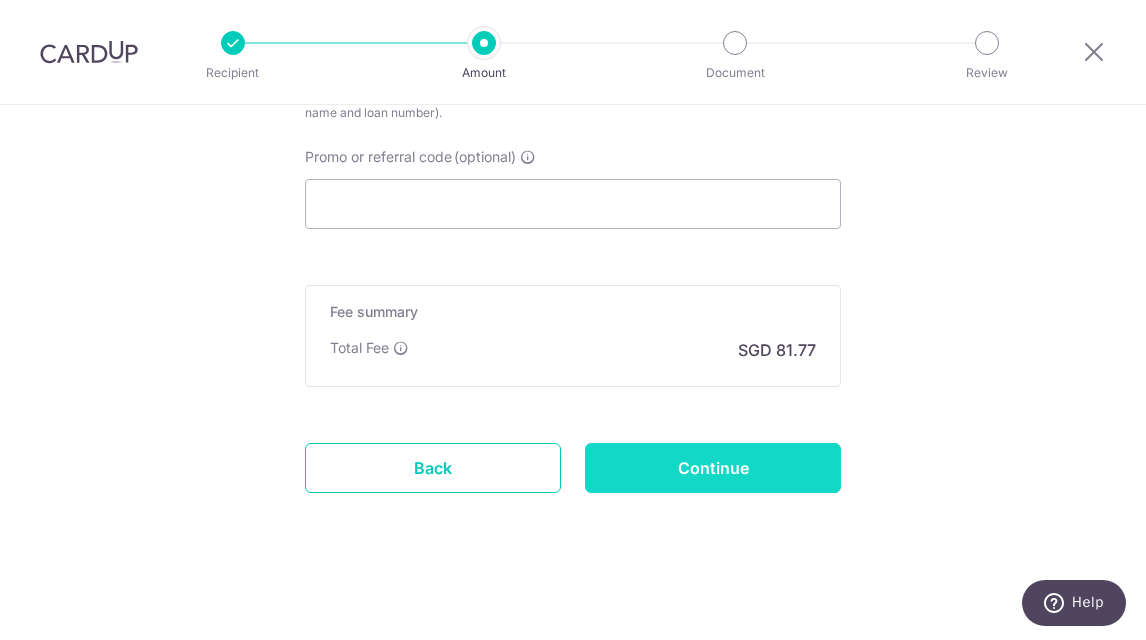 click on "Continue" at bounding box center [713, 468] 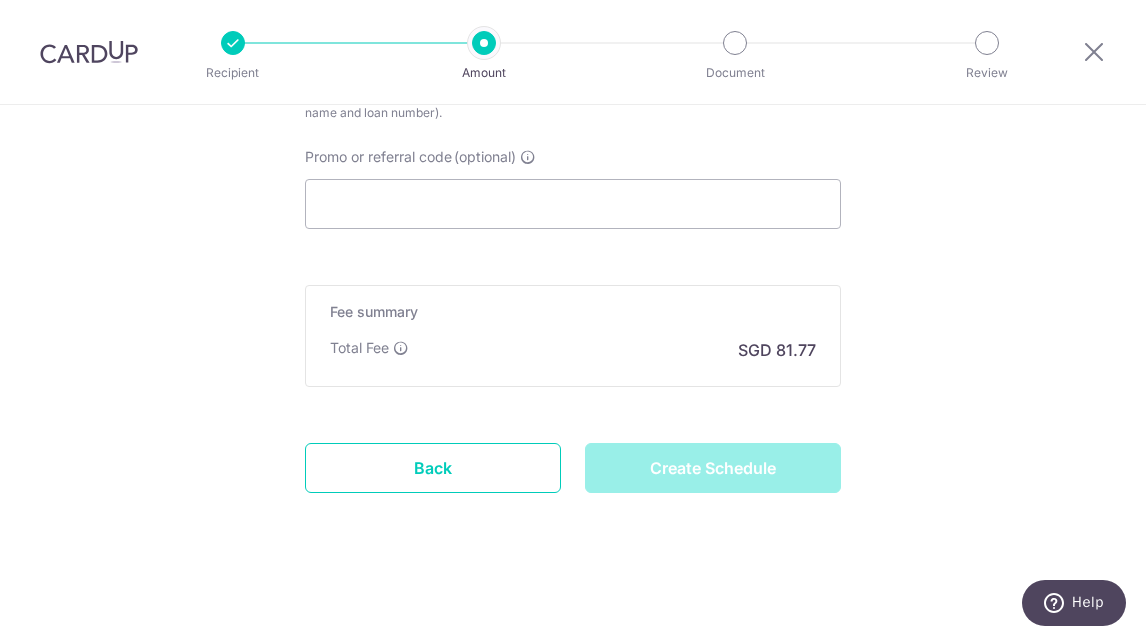 type on "Create Schedule" 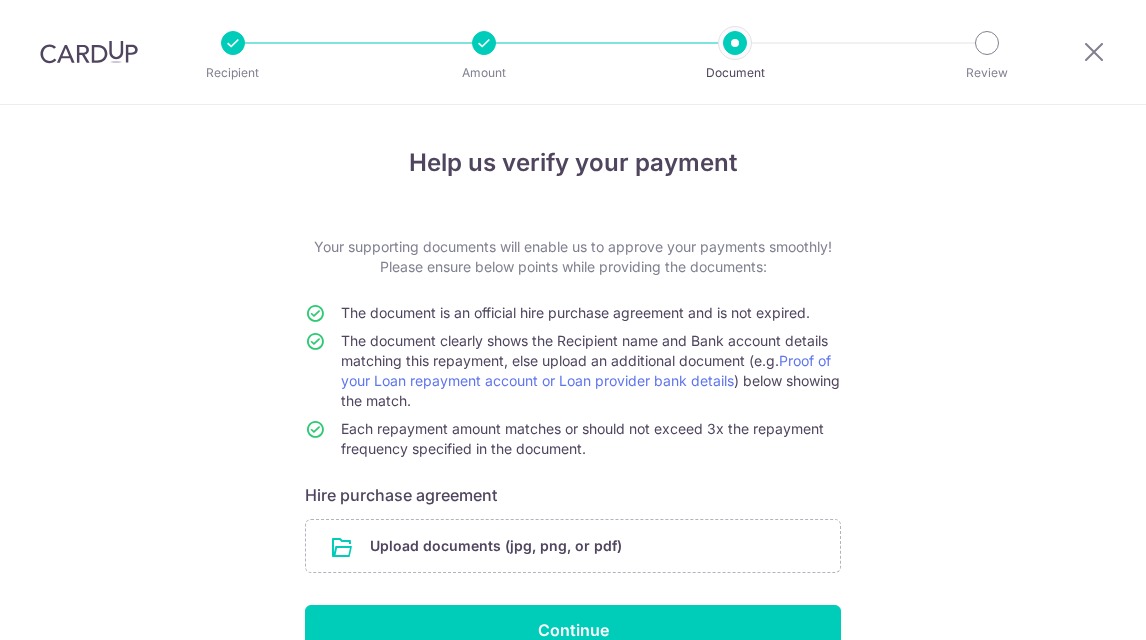 scroll, scrollTop: 0, scrollLeft: 0, axis: both 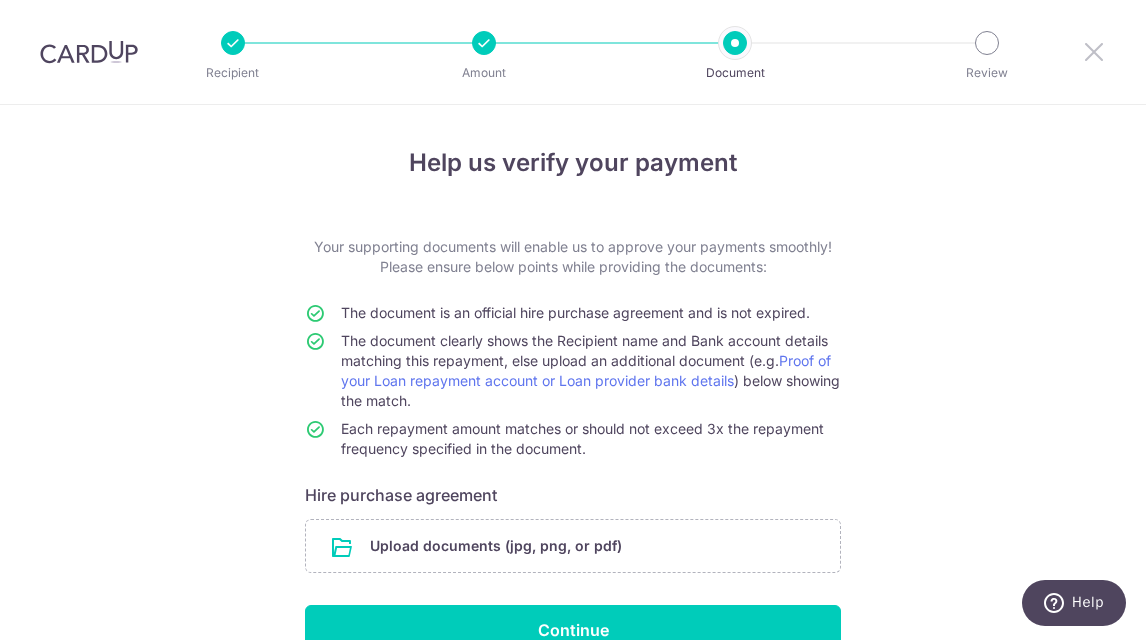 click at bounding box center (1094, 51) 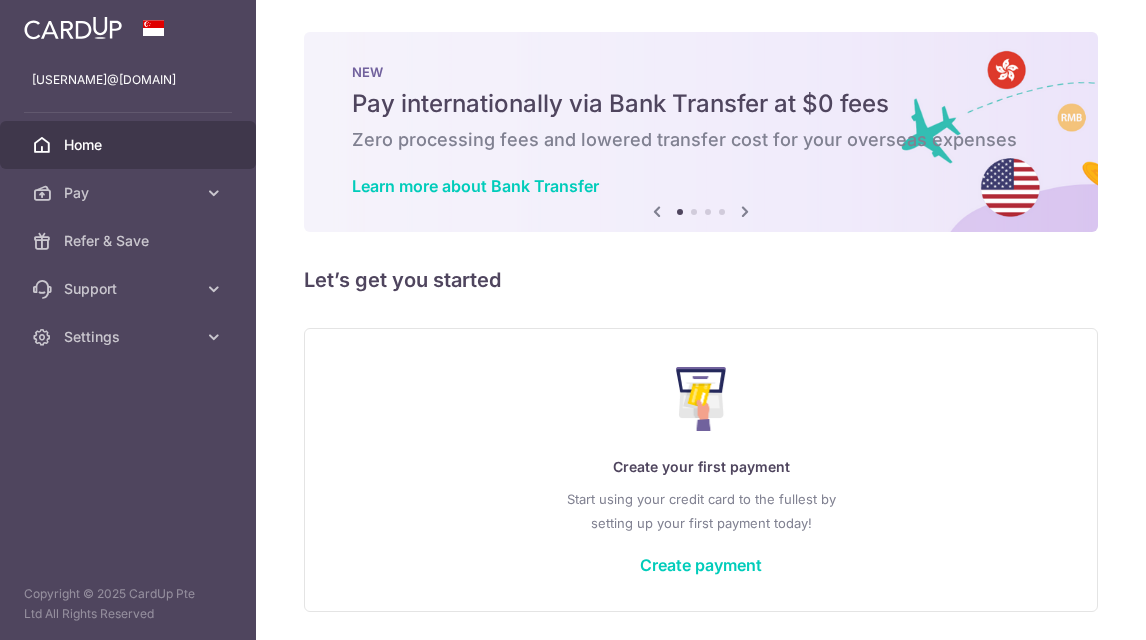 scroll, scrollTop: 0, scrollLeft: 0, axis: both 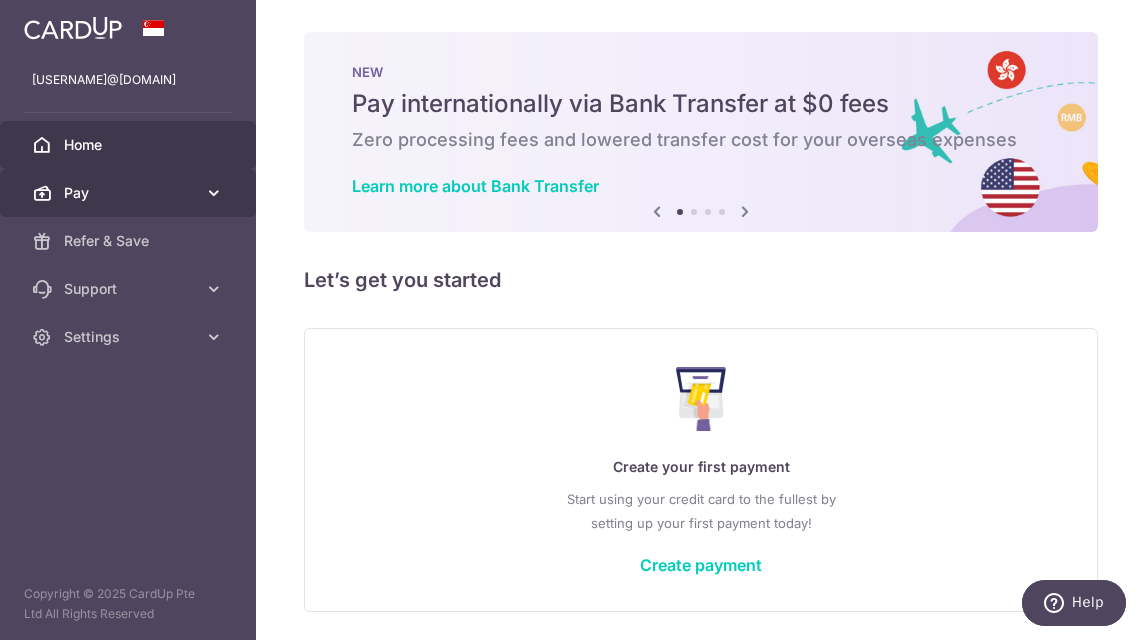 click on "Pay" at bounding box center (130, 193) 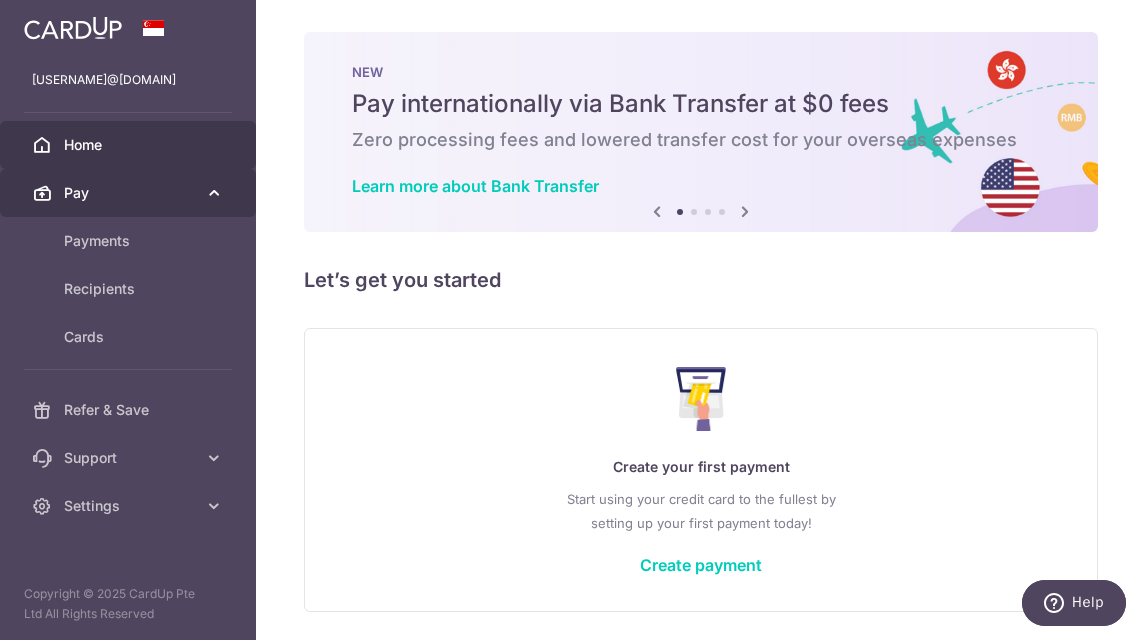click on "Pay" at bounding box center [130, 193] 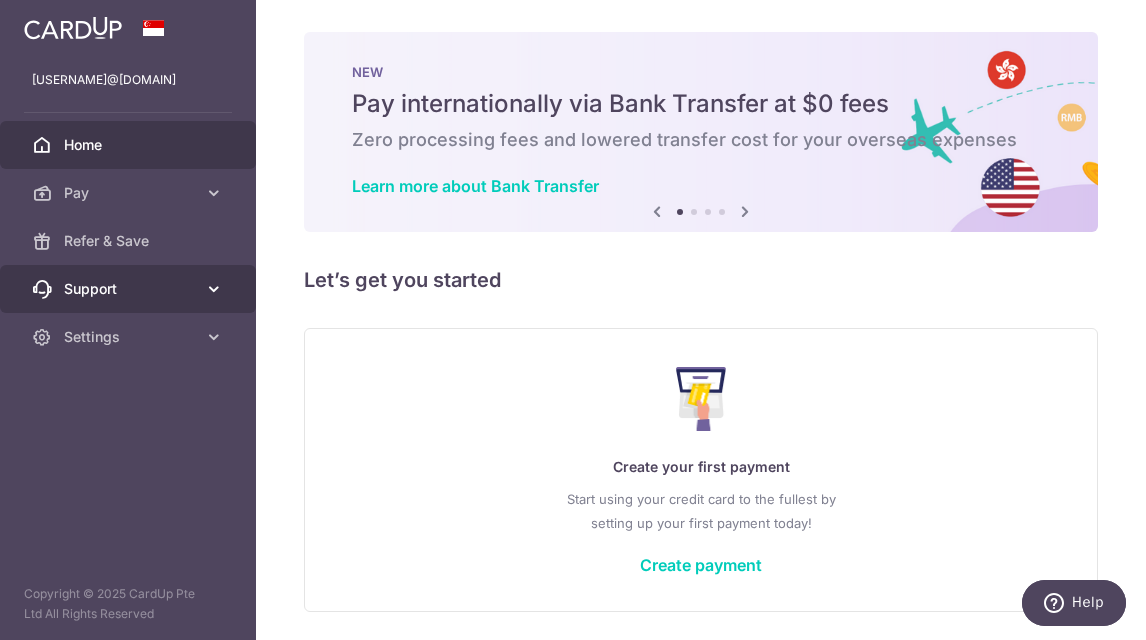 click on "Support" at bounding box center (128, 289) 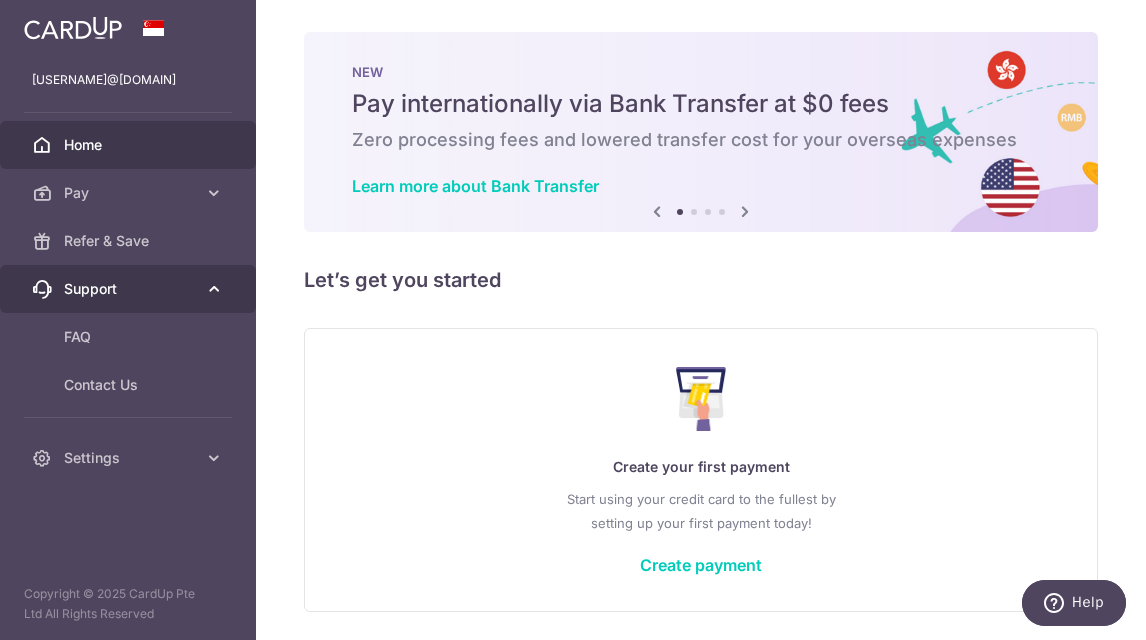 click on "Support" at bounding box center [130, 289] 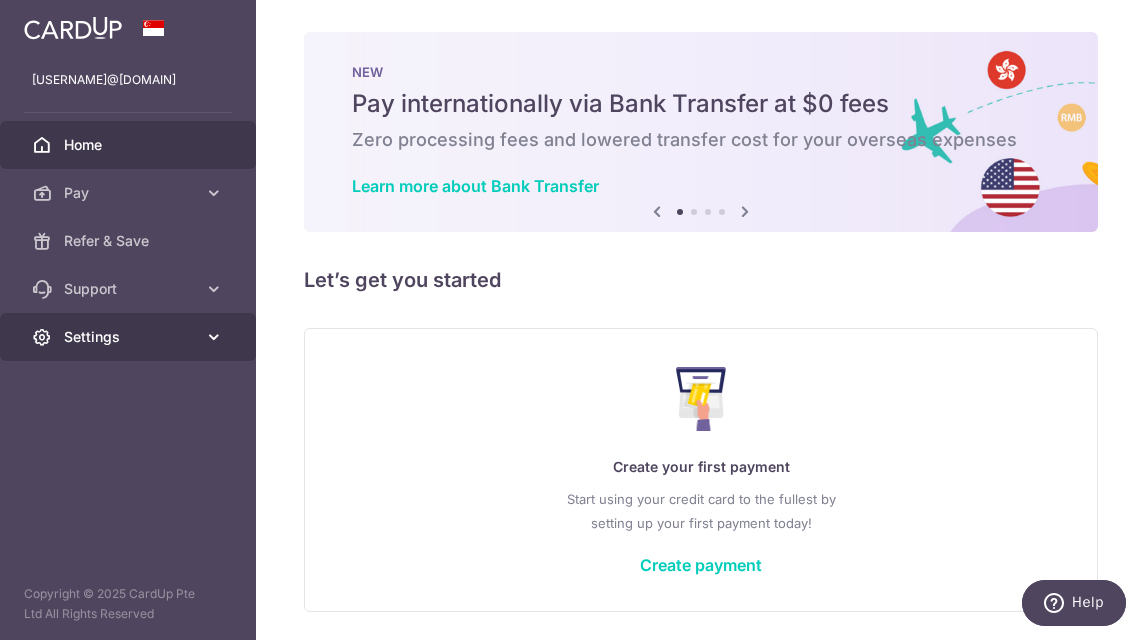 click on "Settings" at bounding box center [130, 337] 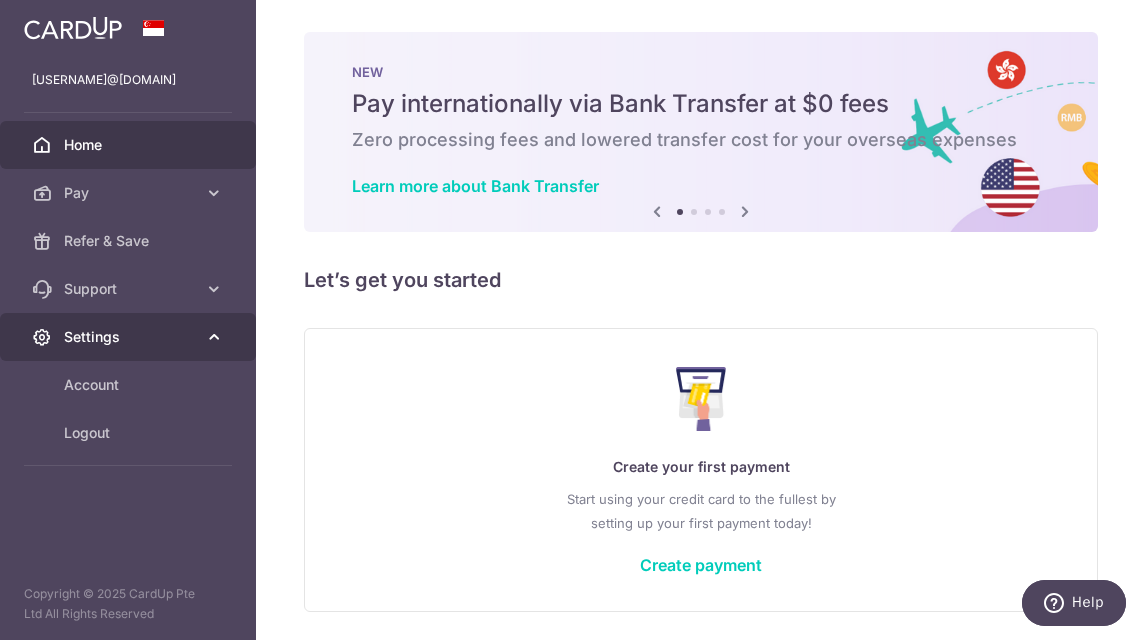 click on "Settings" at bounding box center (130, 337) 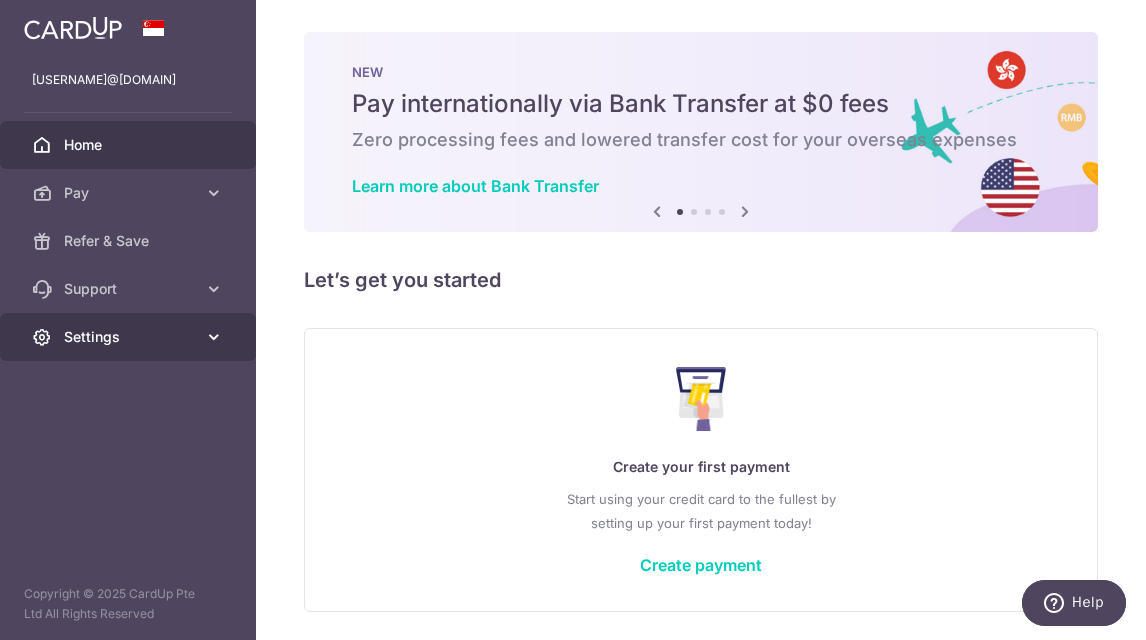 click on "Settings" at bounding box center (130, 337) 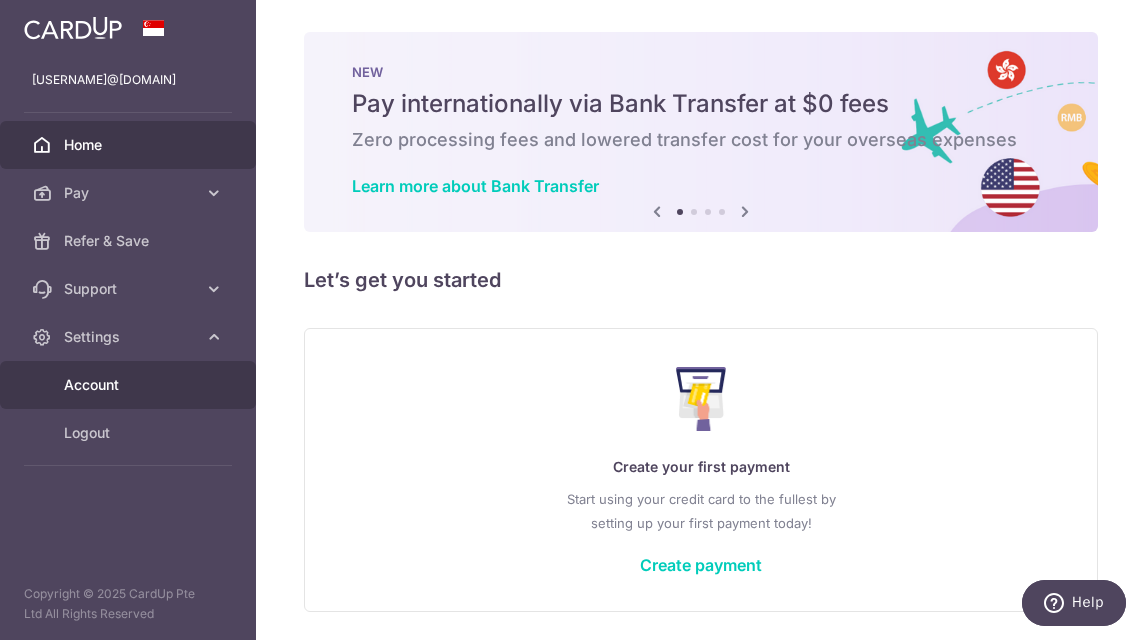 click on "Account" at bounding box center [130, 385] 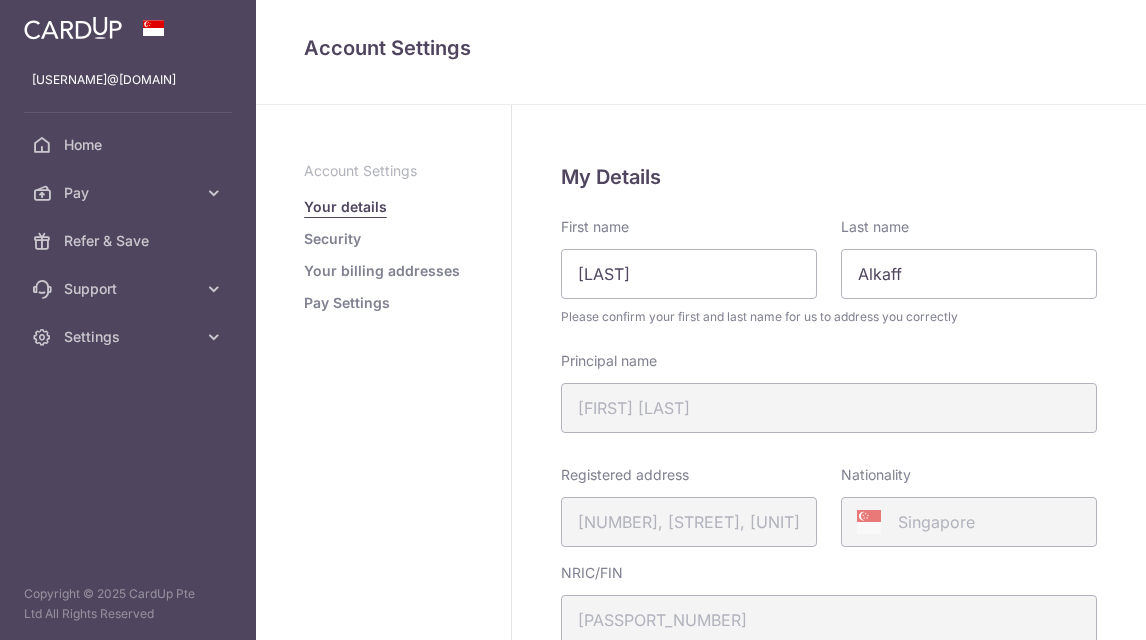 scroll, scrollTop: 0, scrollLeft: 0, axis: both 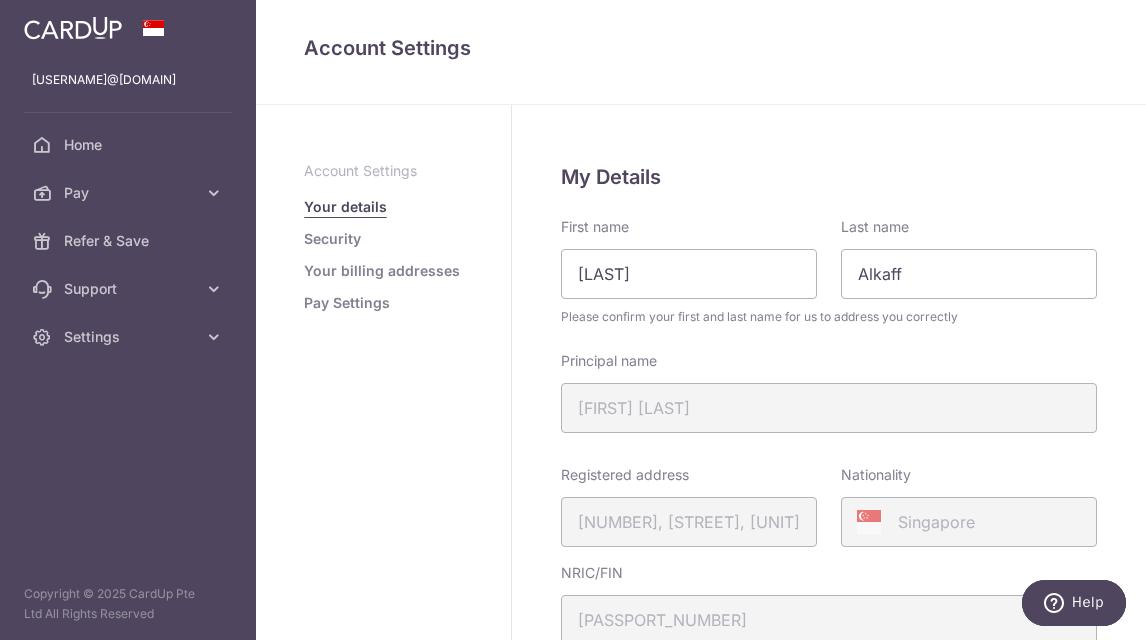 click on "Security" at bounding box center (332, 239) 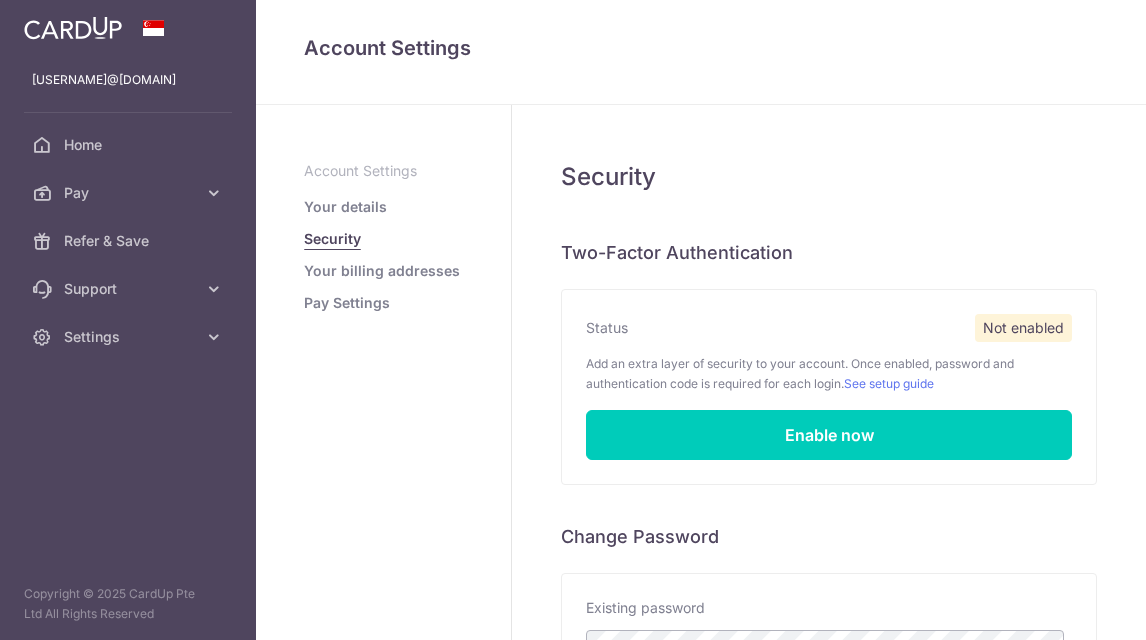 scroll, scrollTop: 0, scrollLeft: 0, axis: both 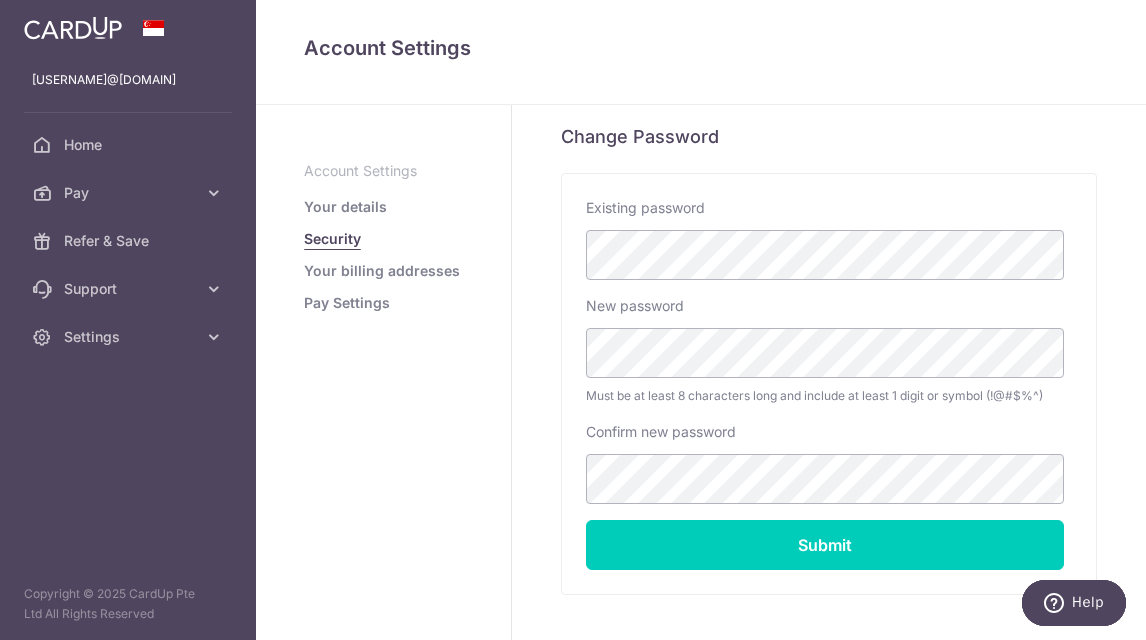 click on "Your billing addresses" at bounding box center (382, 271) 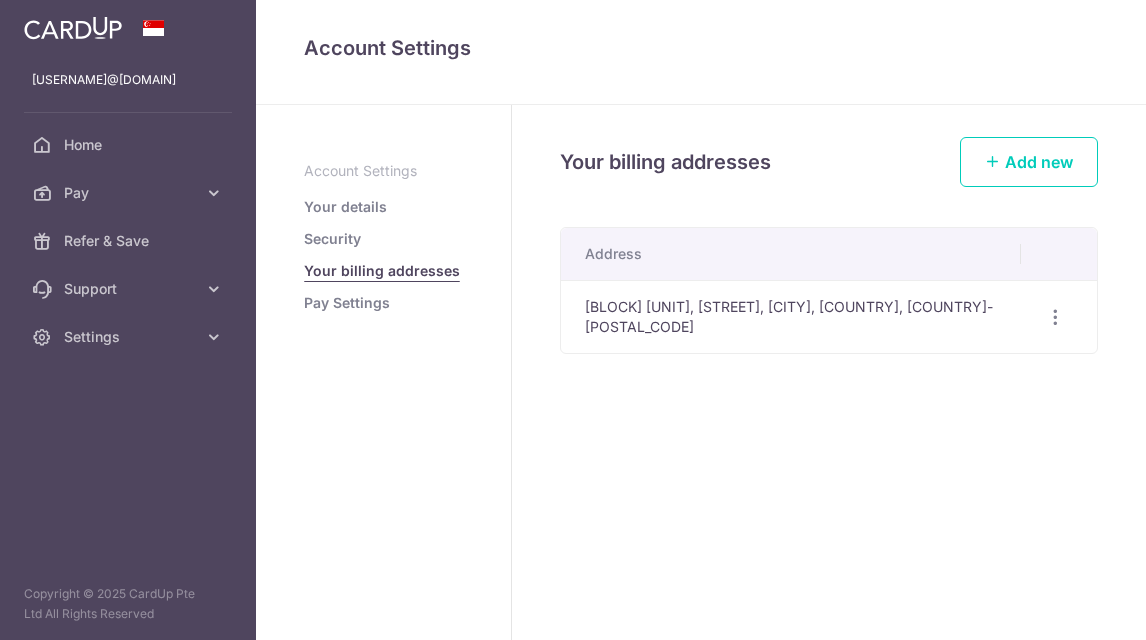 scroll, scrollTop: 0, scrollLeft: 0, axis: both 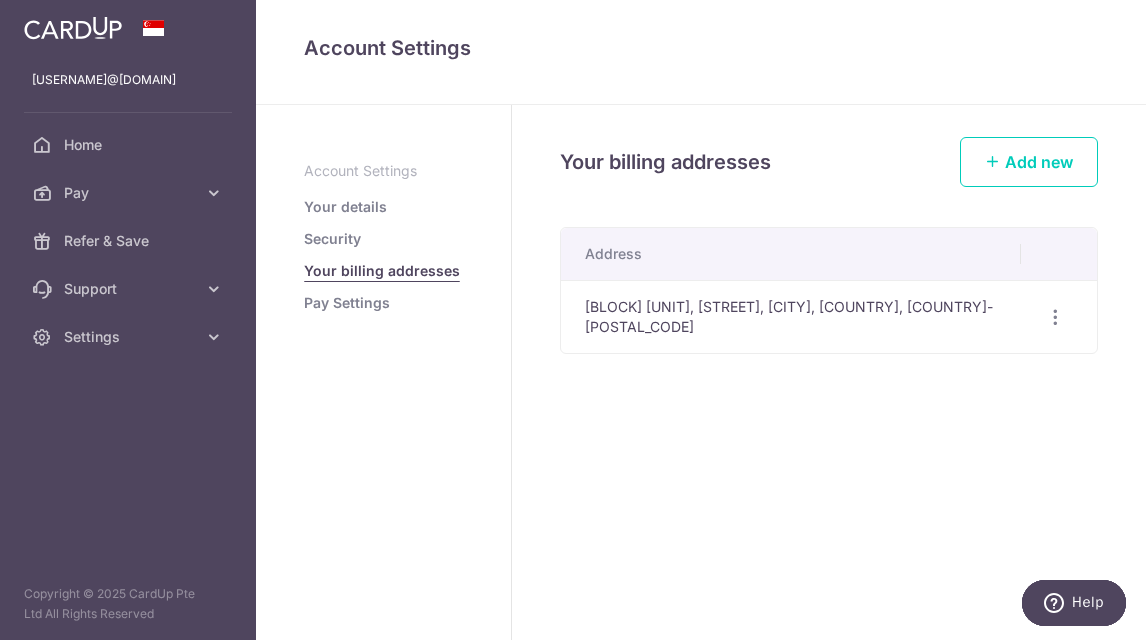 click on "Pay Settings" at bounding box center [347, 303] 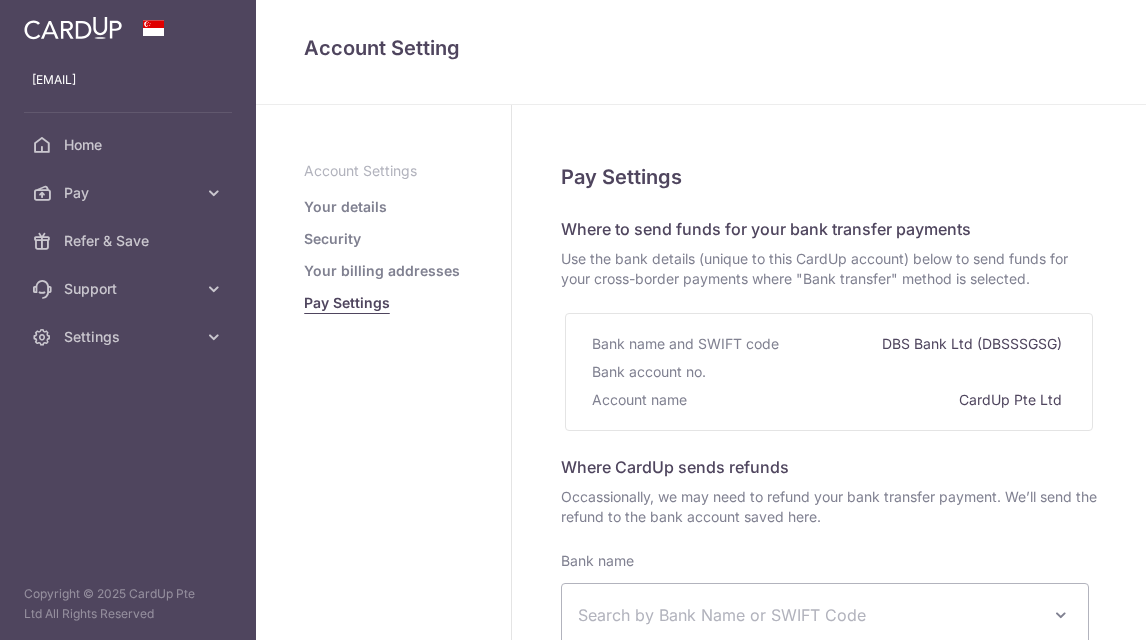 select 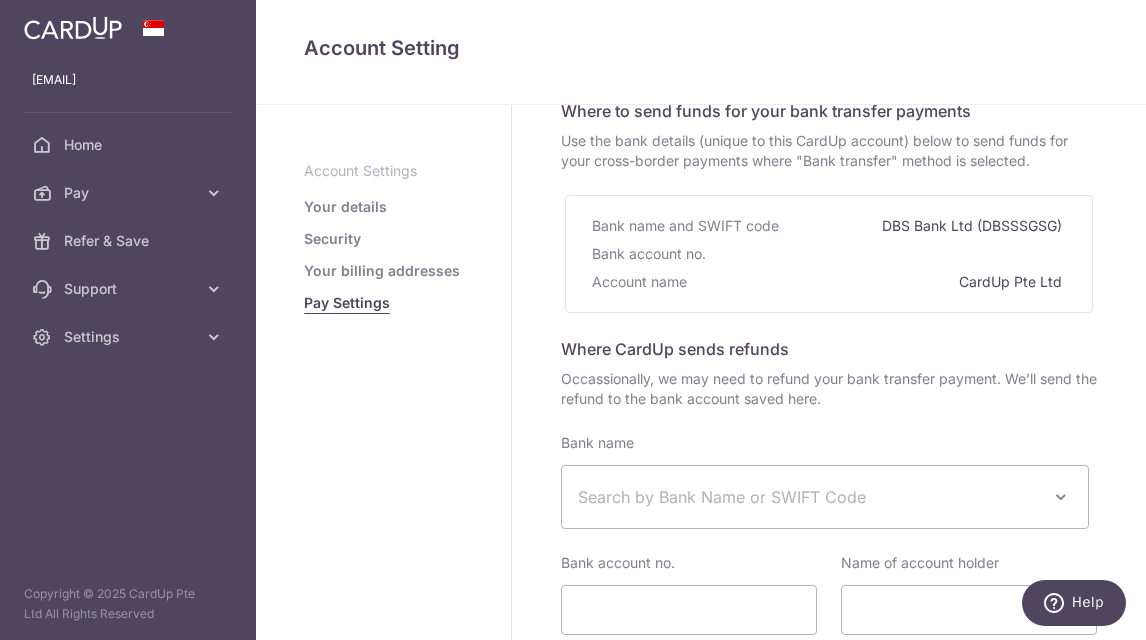 scroll, scrollTop: 200, scrollLeft: 0, axis: vertical 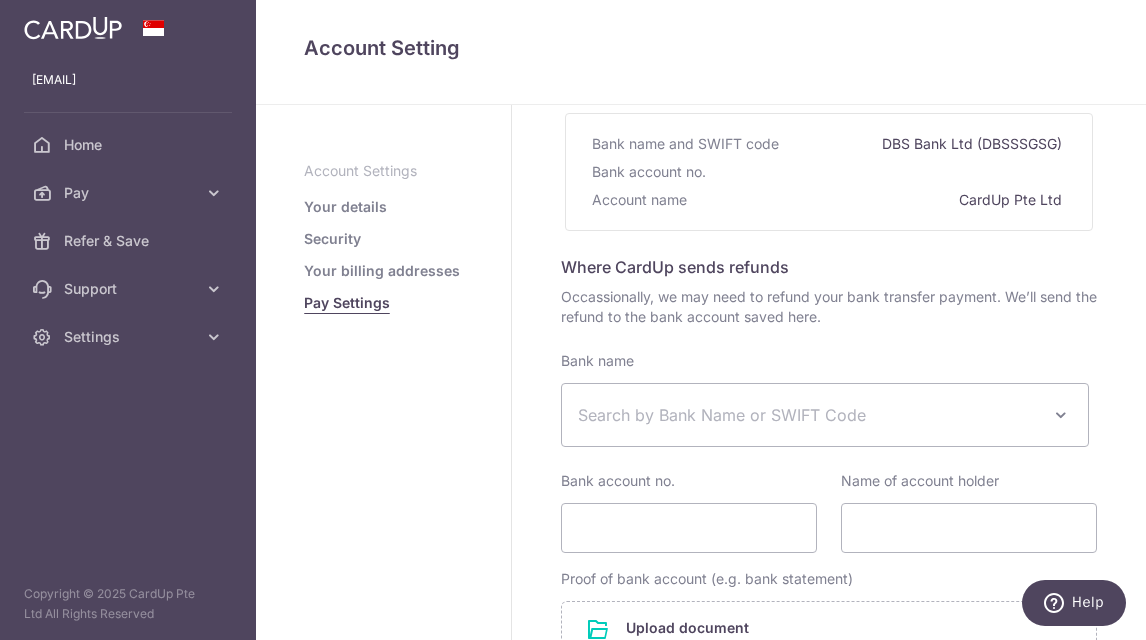 click on "Search by Bank Name or SWIFT Code" at bounding box center (825, 415) 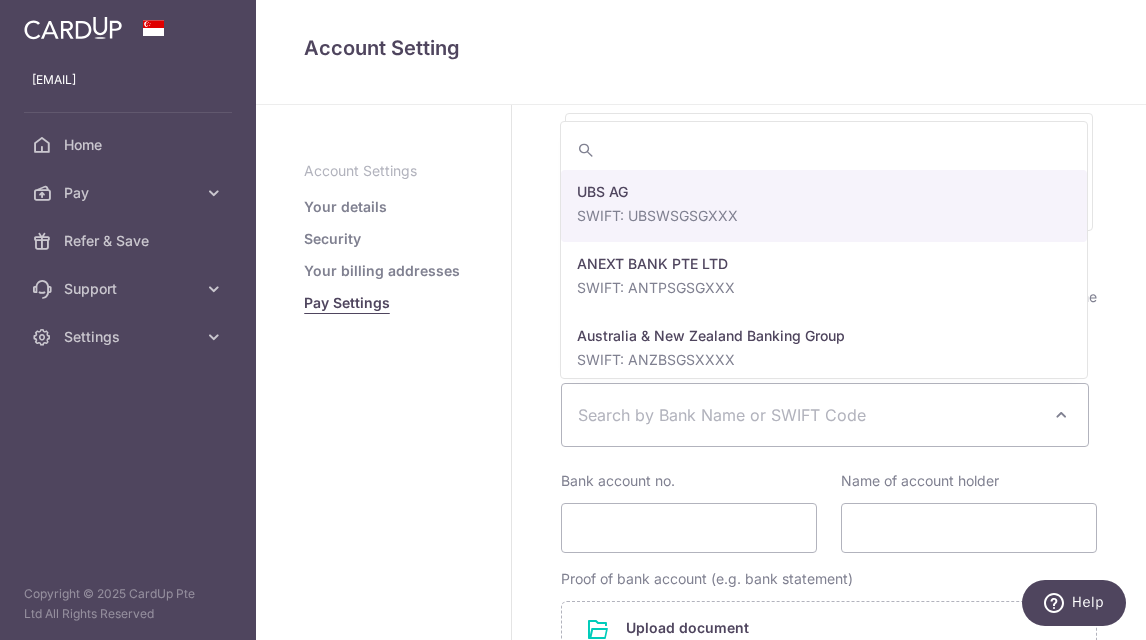 click on "Pay Settings
Where to send funds for your bank transfer payments
Use the bank details (unique to this CardUp account) below to send funds for your cross-border payments where "Bank transfer" method is selected.
Bank name and SWIFT code
DBS Bank Ltd (DBSSSGSG)
Bank account no.
Account name
CardUp Pte Ltd
Where CardUp sends refunds" at bounding box center [829, 400] 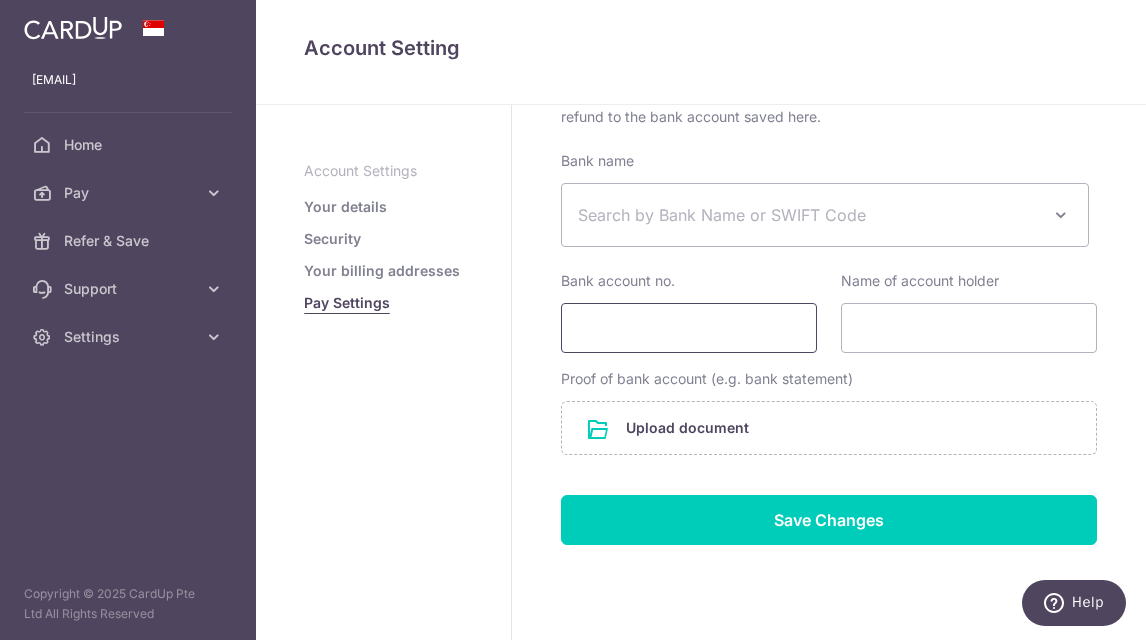 scroll, scrollTop: 0, scrollLeft: 0, axis: both 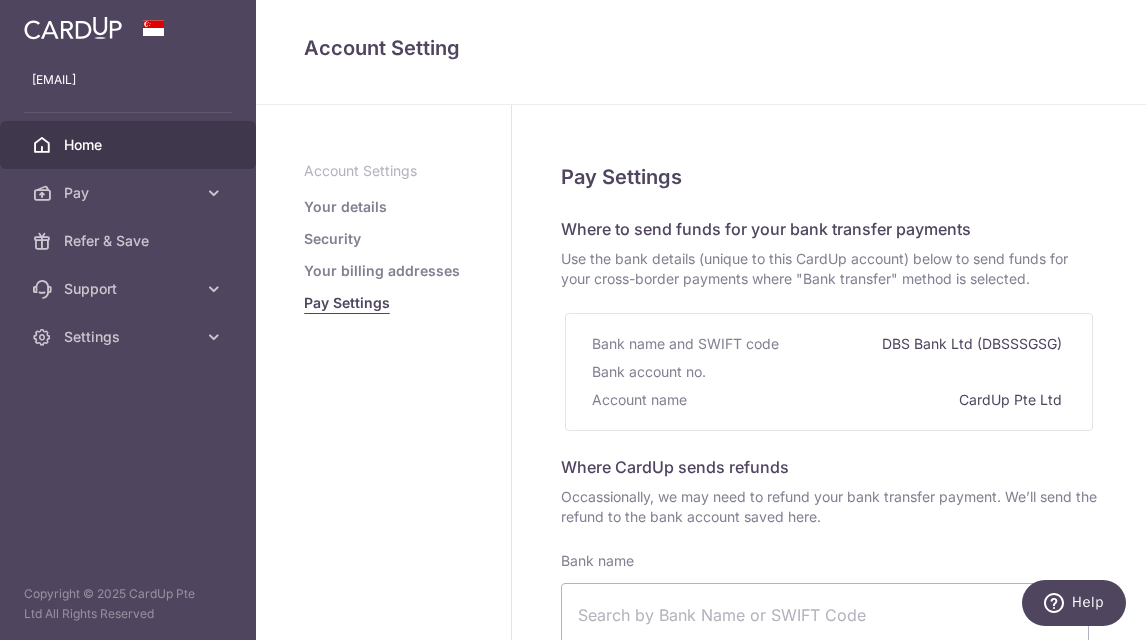click on "Home" at bounding box center (130, 145) 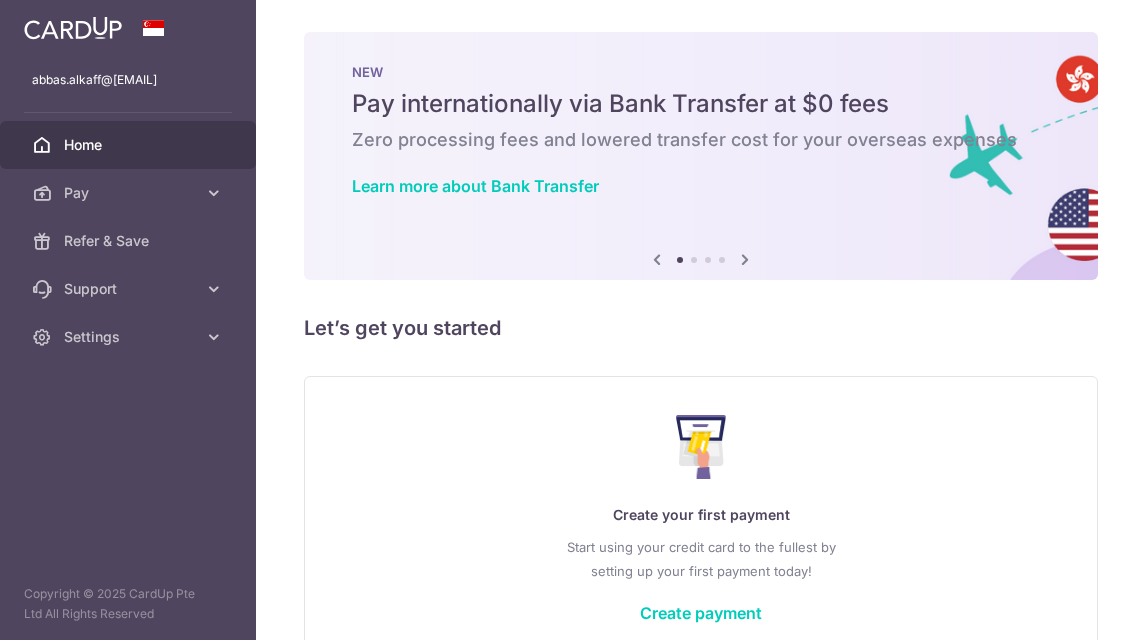 scroll, scrollTop: 0, scrollLeft: 0, axis: both 